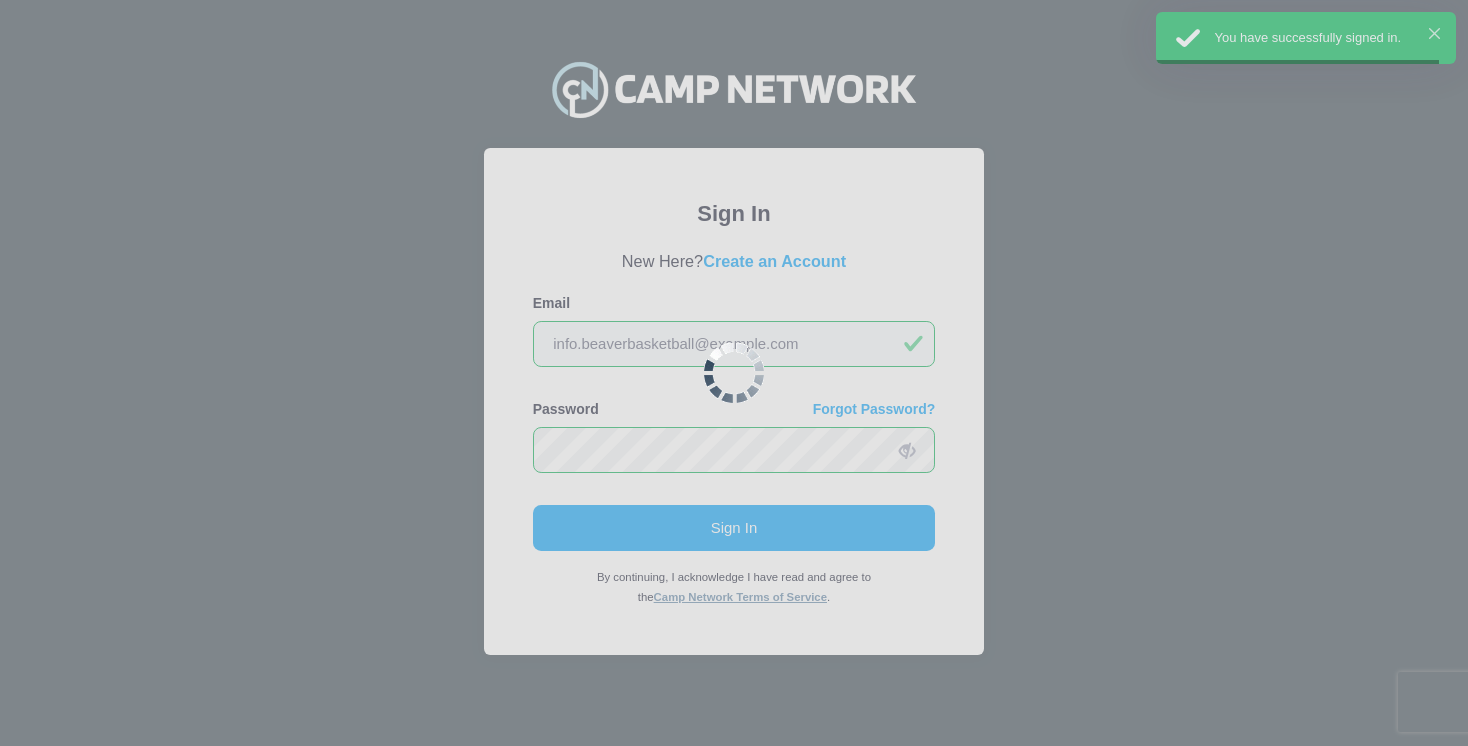 scroll, scrollTop: 0, scrollLeft: 0, axis: both 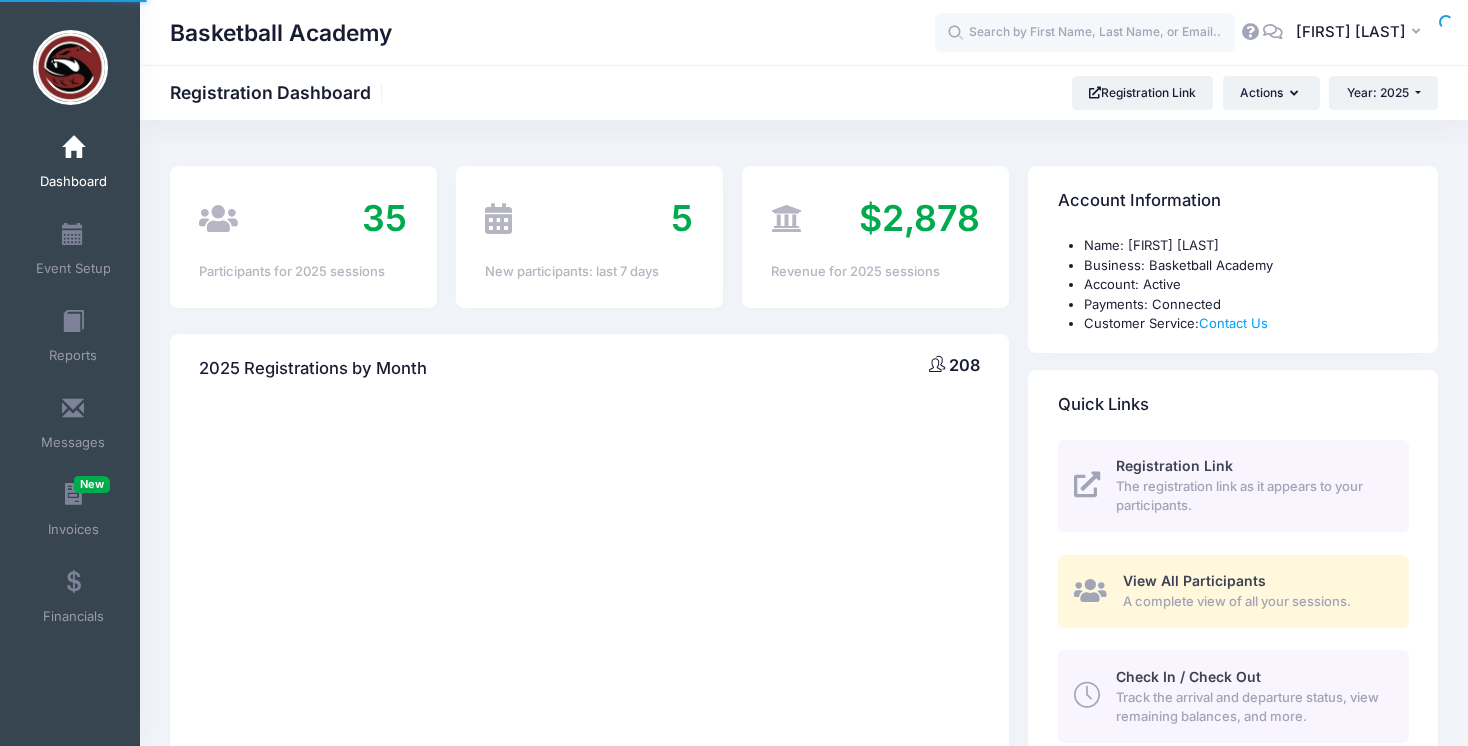 select 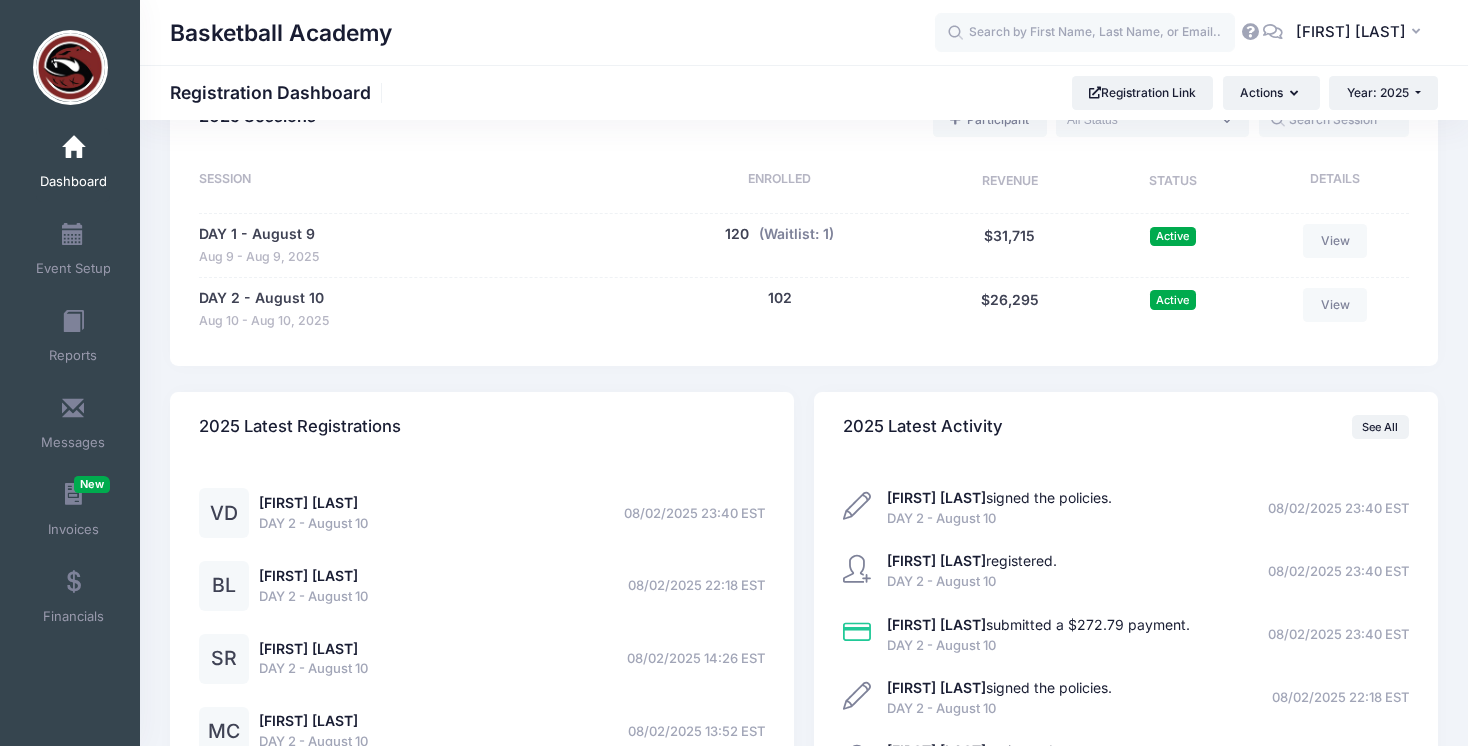 scroll, scrollTop: 854, scrollLeft: 0, axis: vertical 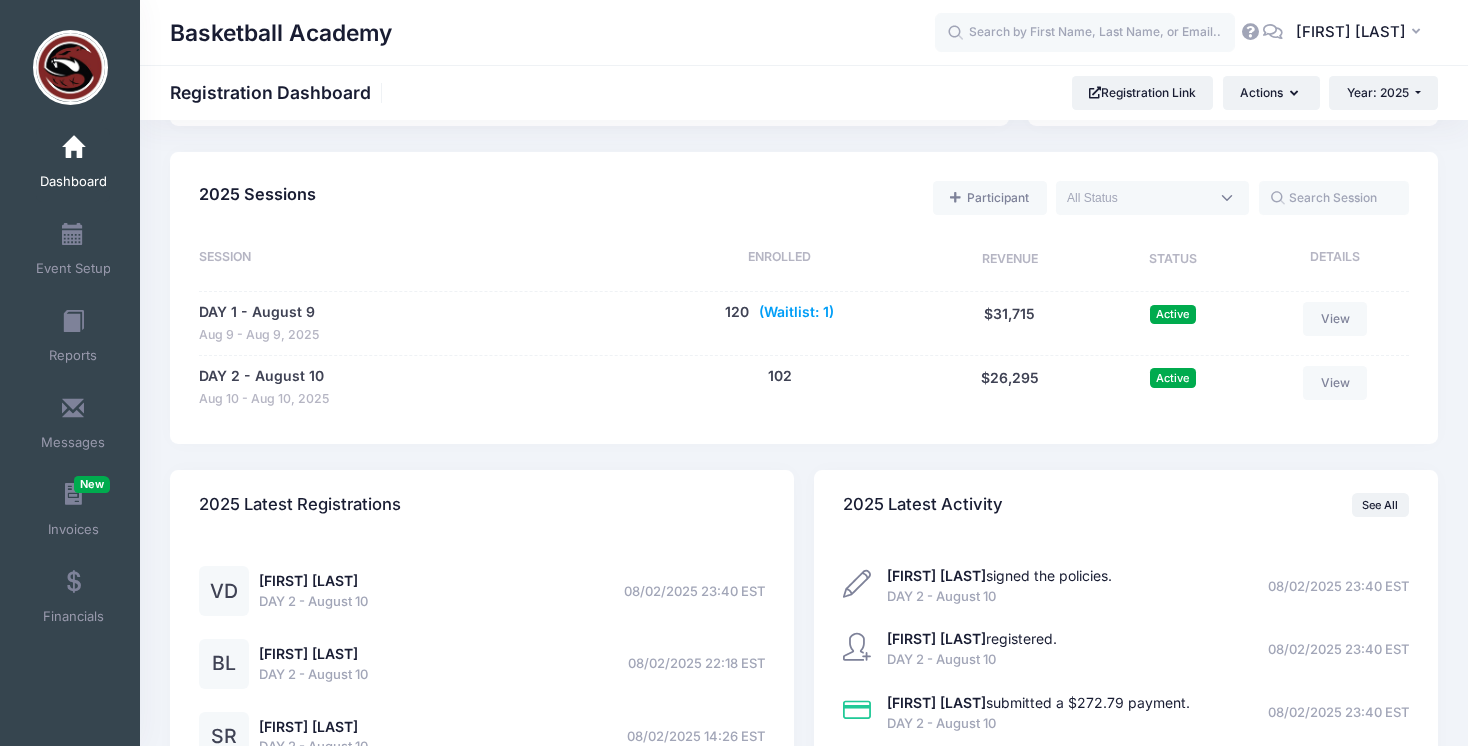 click on "(Waitlist: 1)" at bounding box center [796, 312] 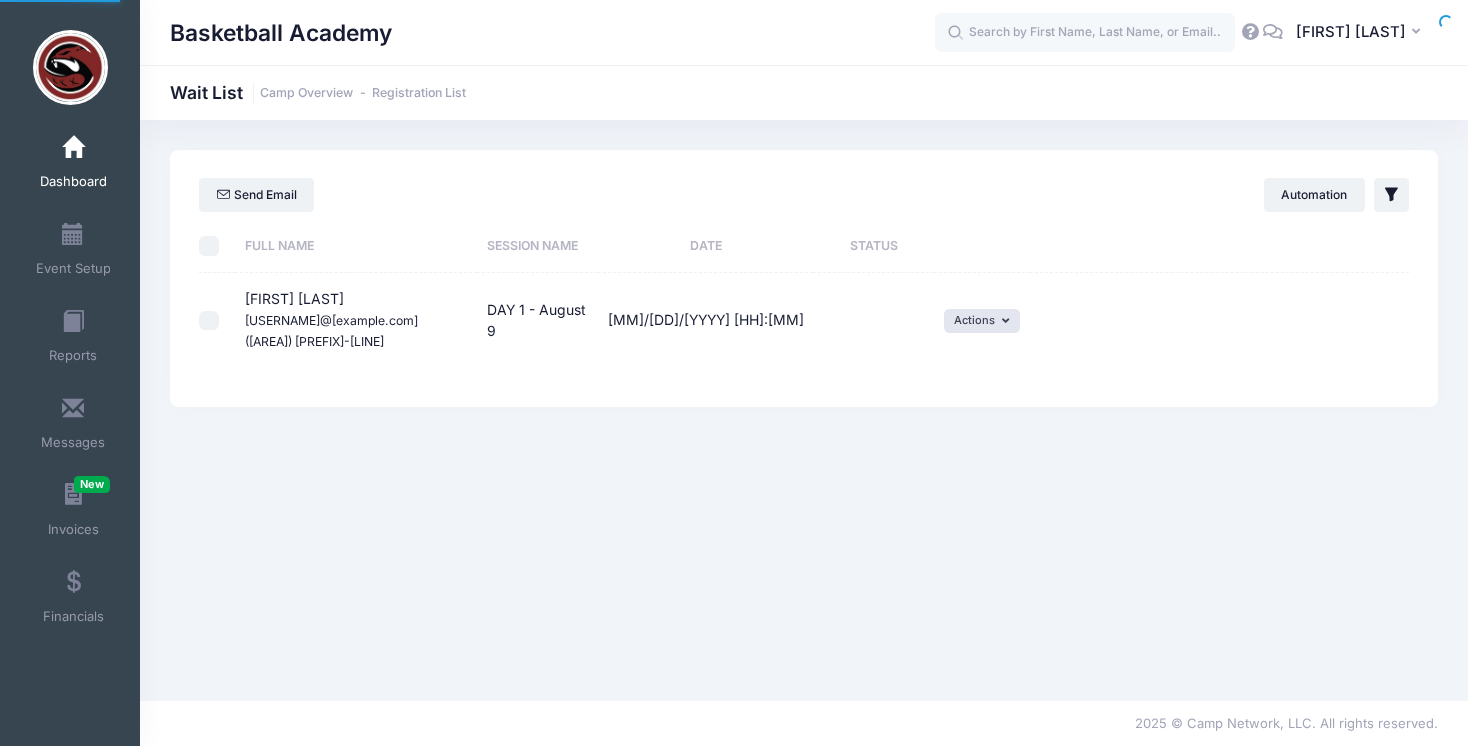 scroll, scrollTop: 0, scrollLeft: 0, axis: both 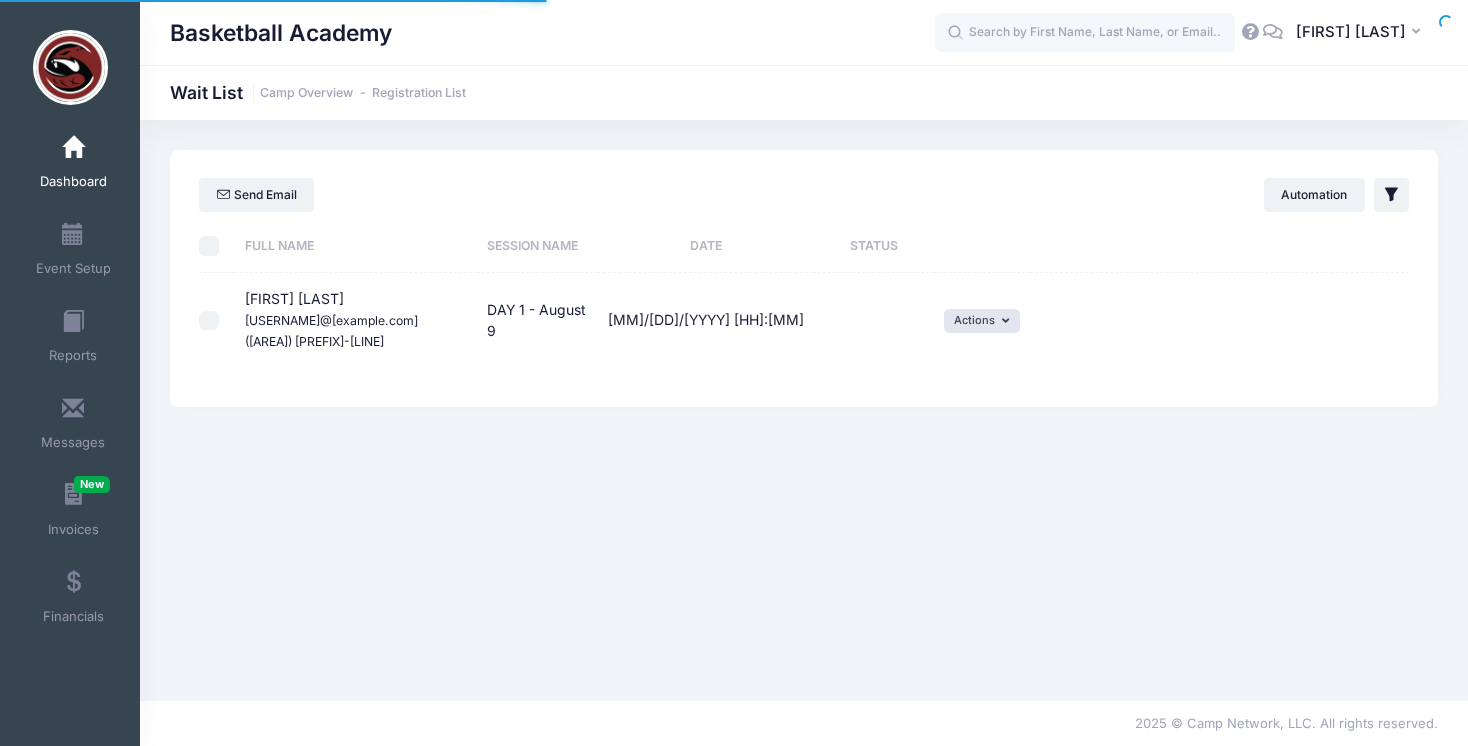 select on "50" 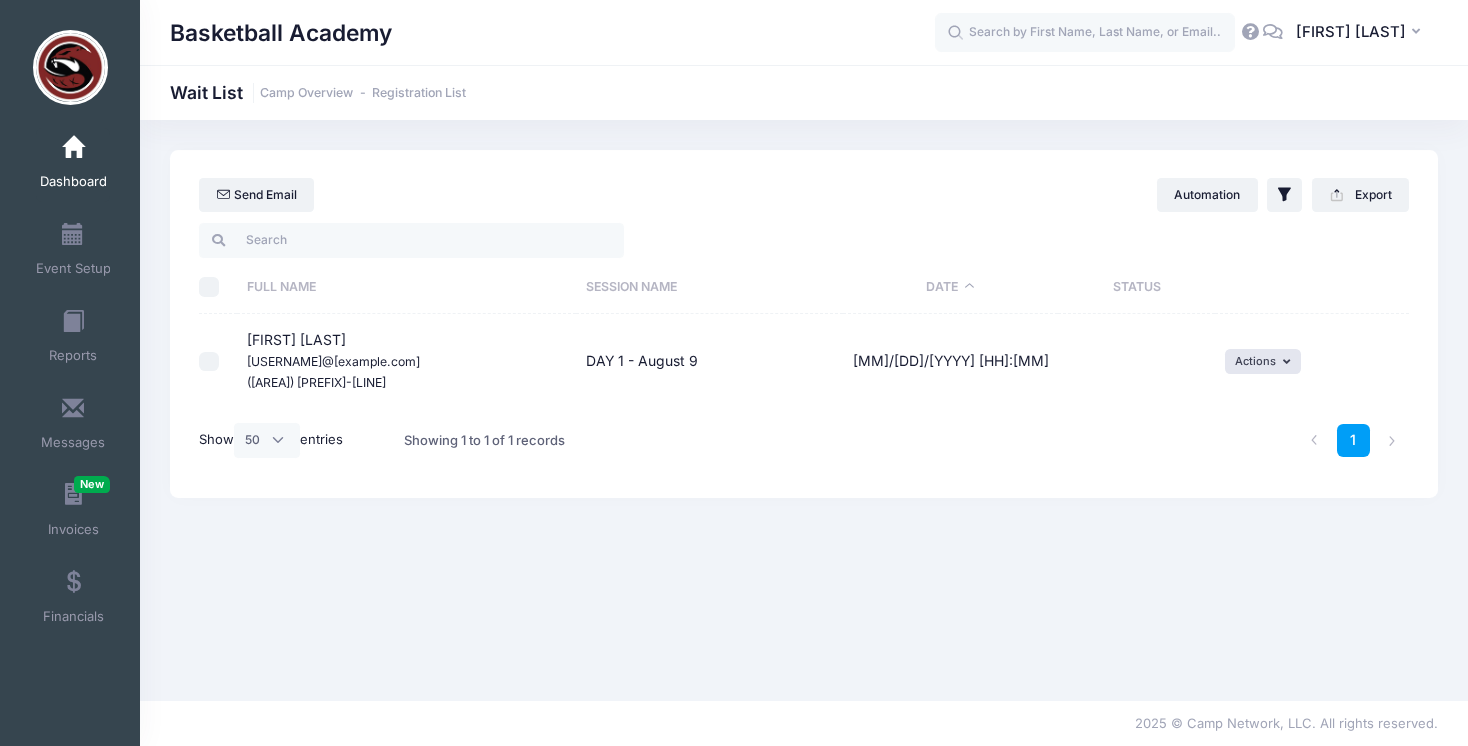 click on "Dashboard" at bounding box center [73, 165] 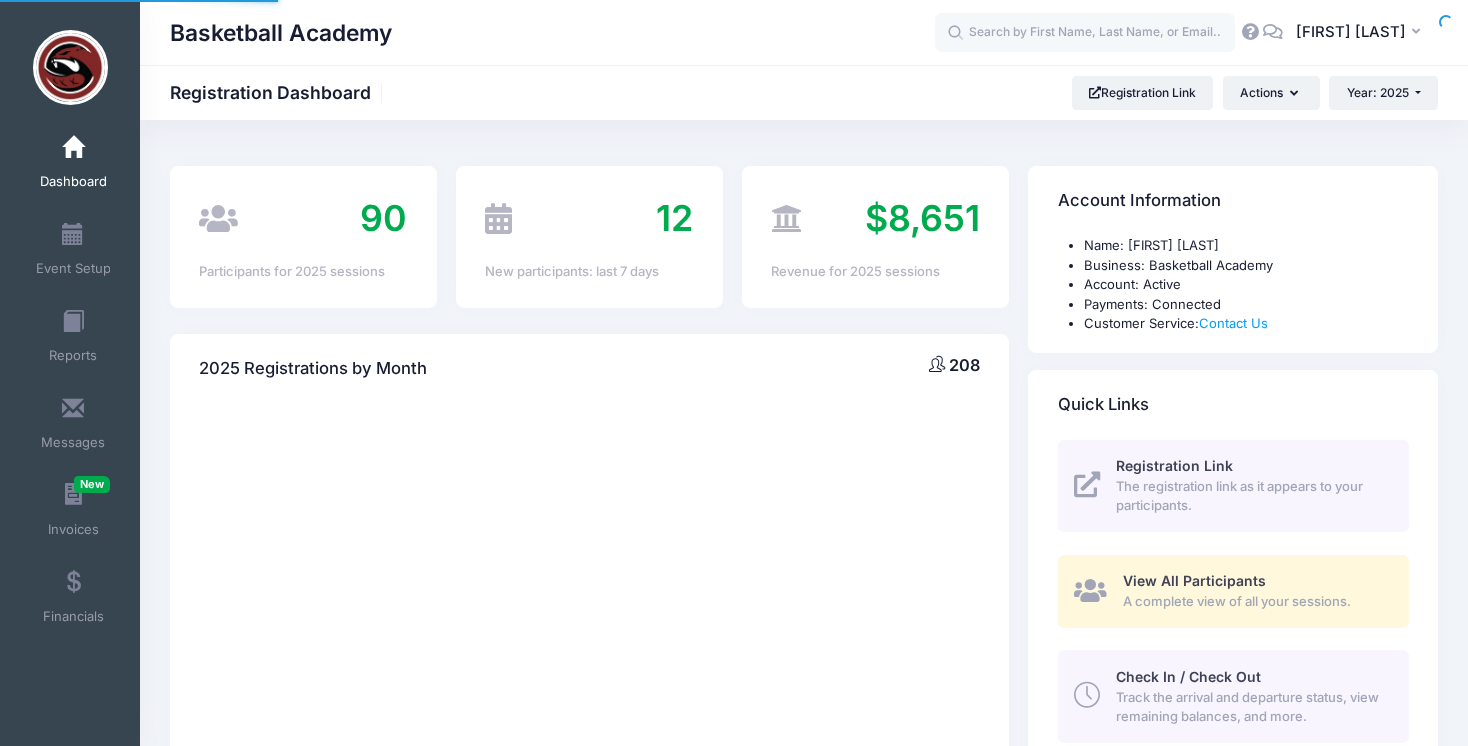 scroll, scrollTop: 0, scrollLeft: 0, axis: both 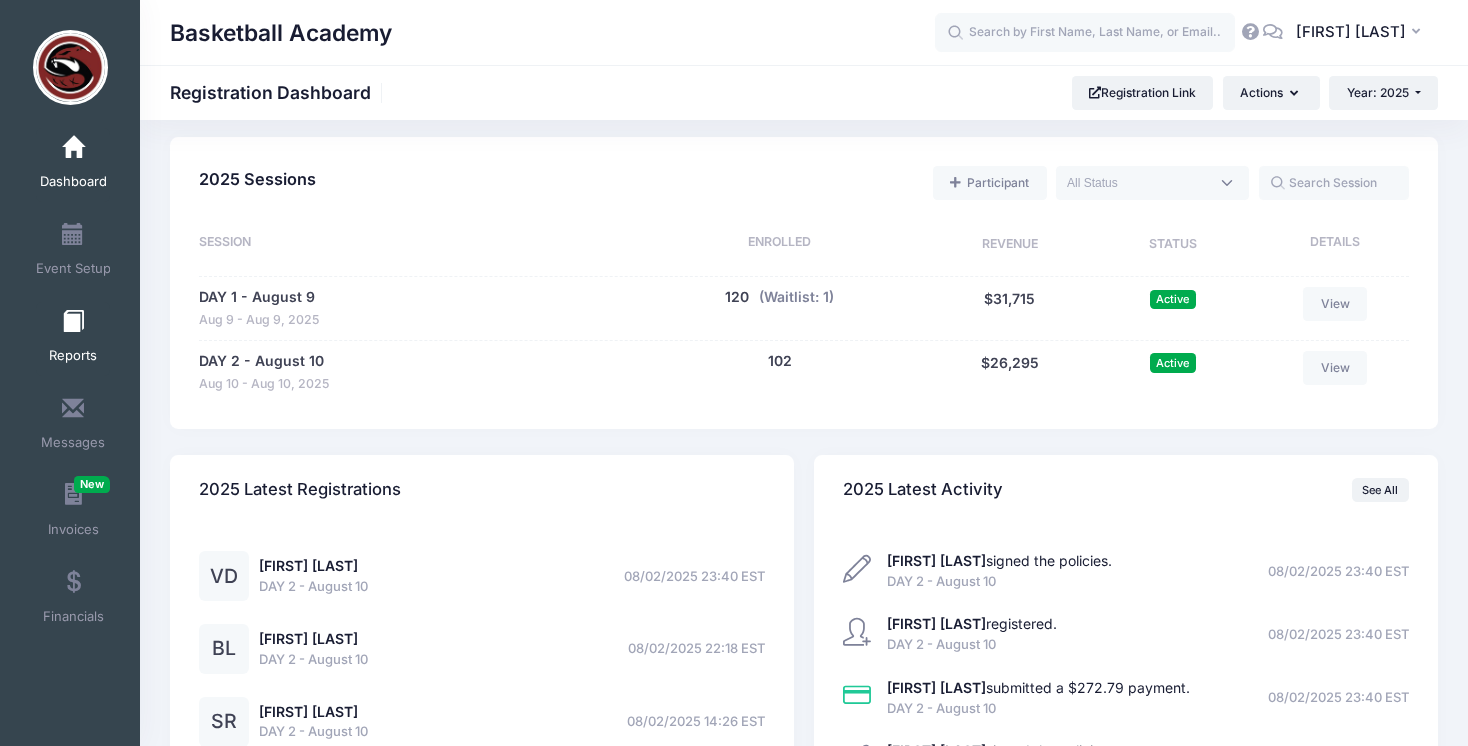 click on "Reports" at bounding box center (73, 356) 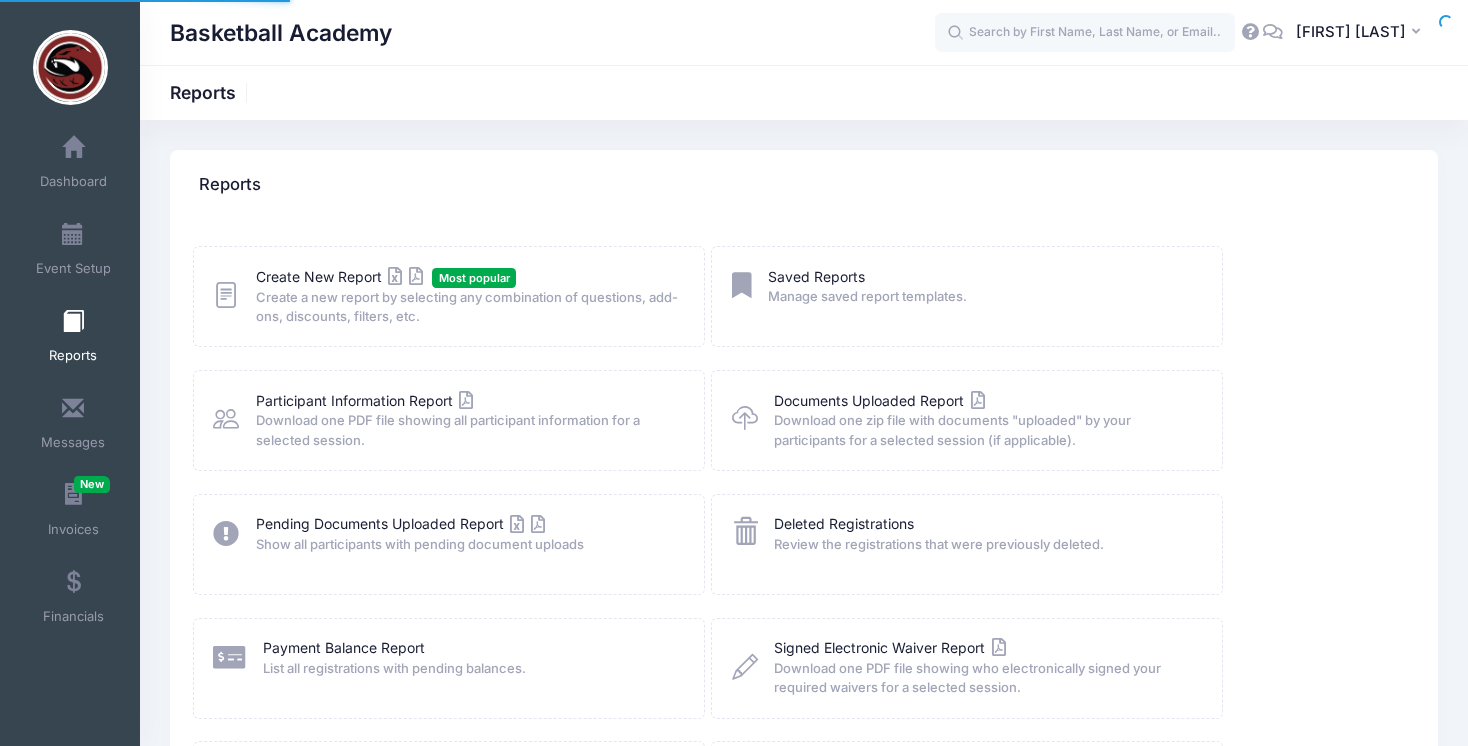 scroll, scrollTop: 0, scrollLeft: 0, axis: both 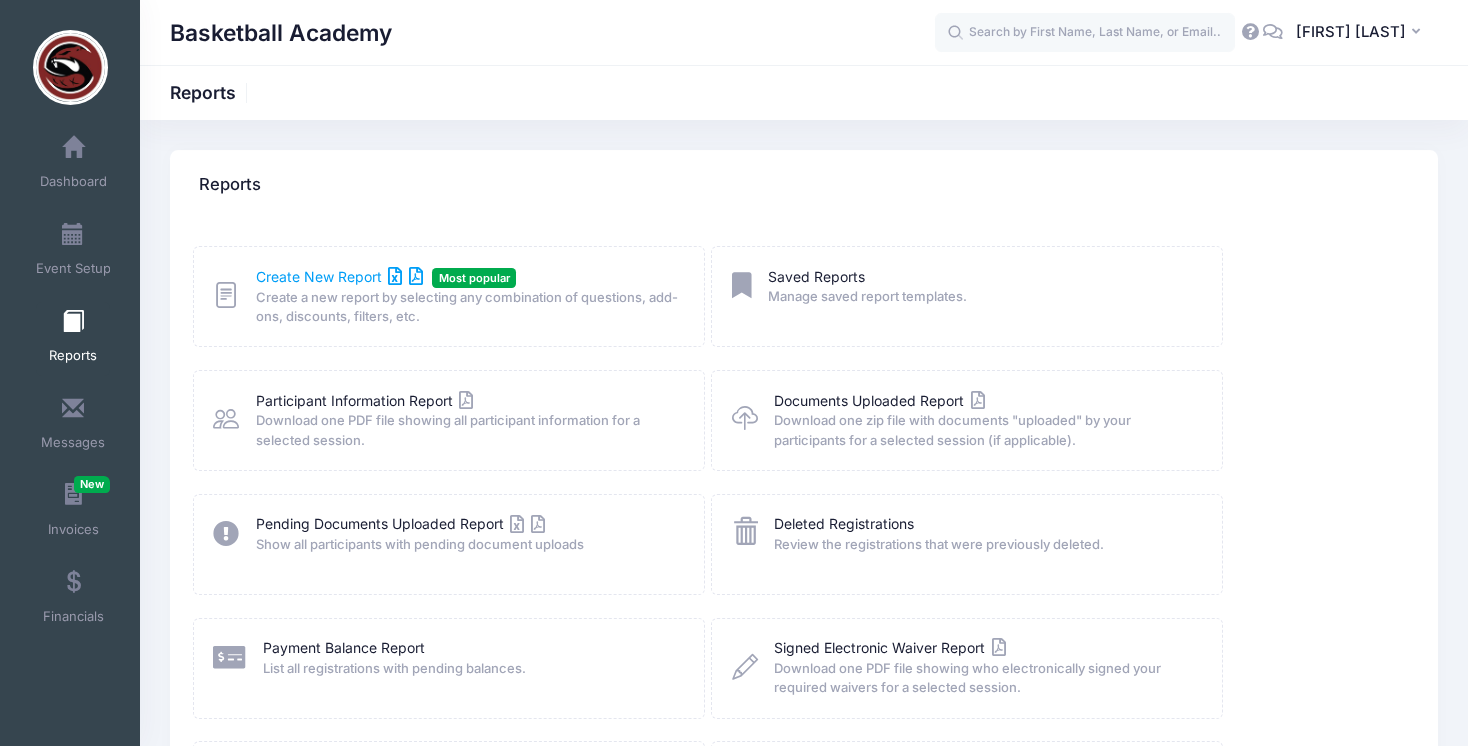 click on "Create New Report" at bounding box center [339, 276] 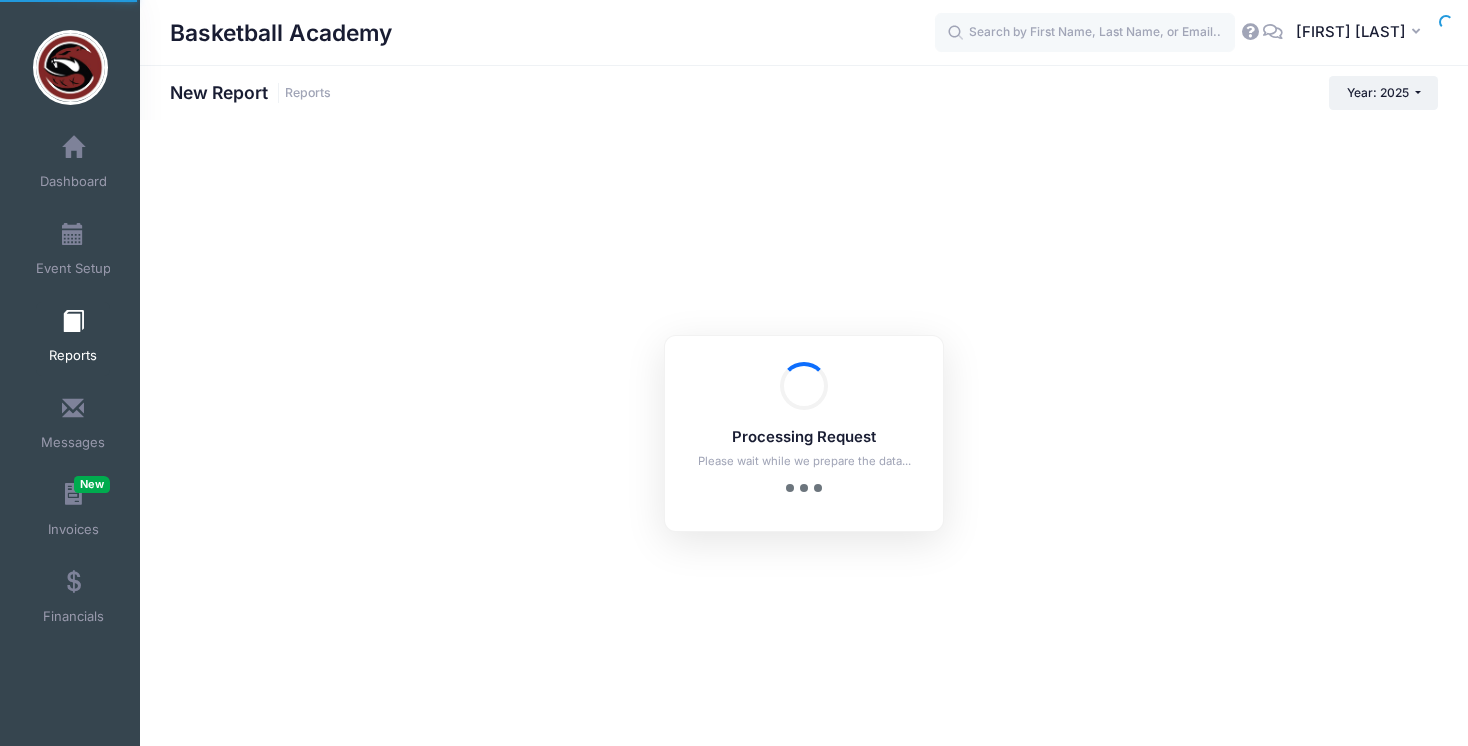 scroll, scrollTop: 0, scrollLeft: 0, axis: both 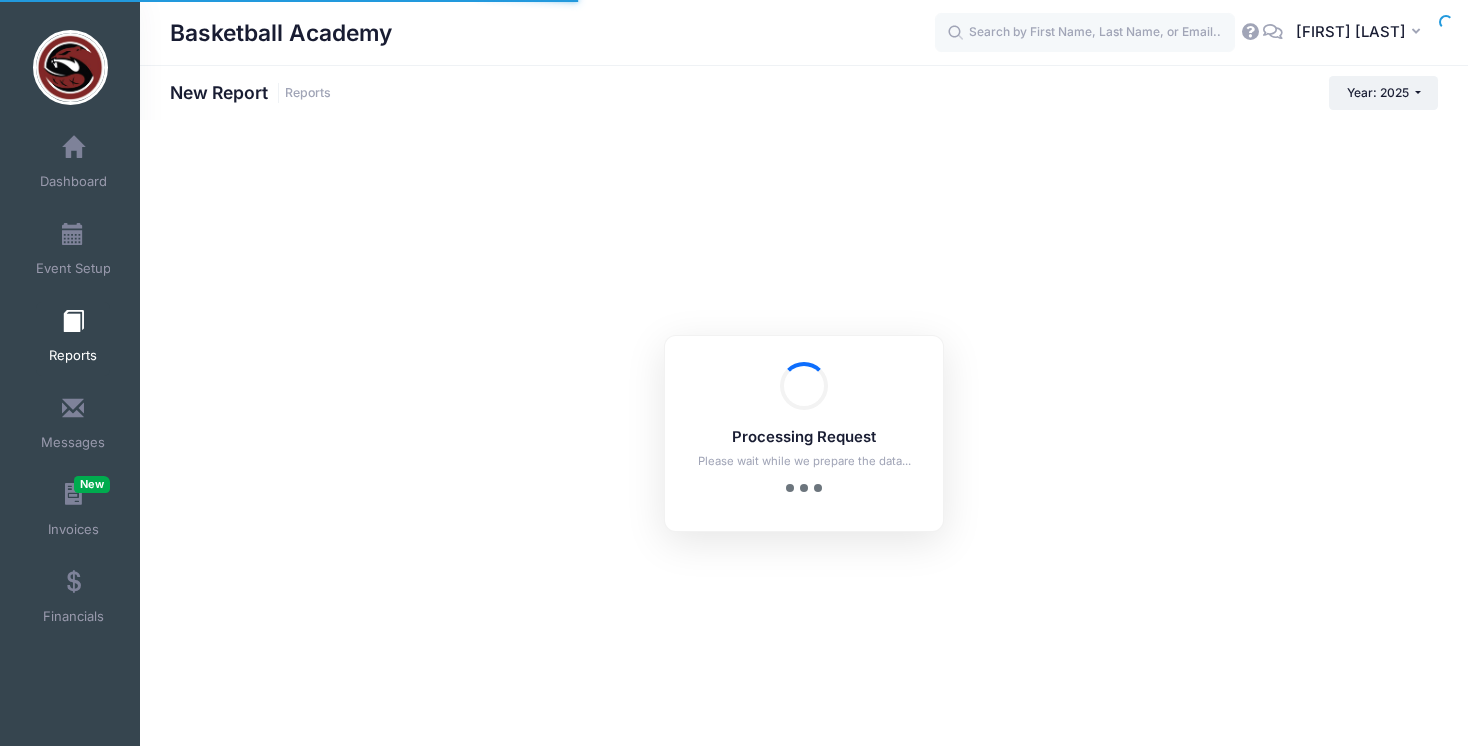 checkbox on "true" 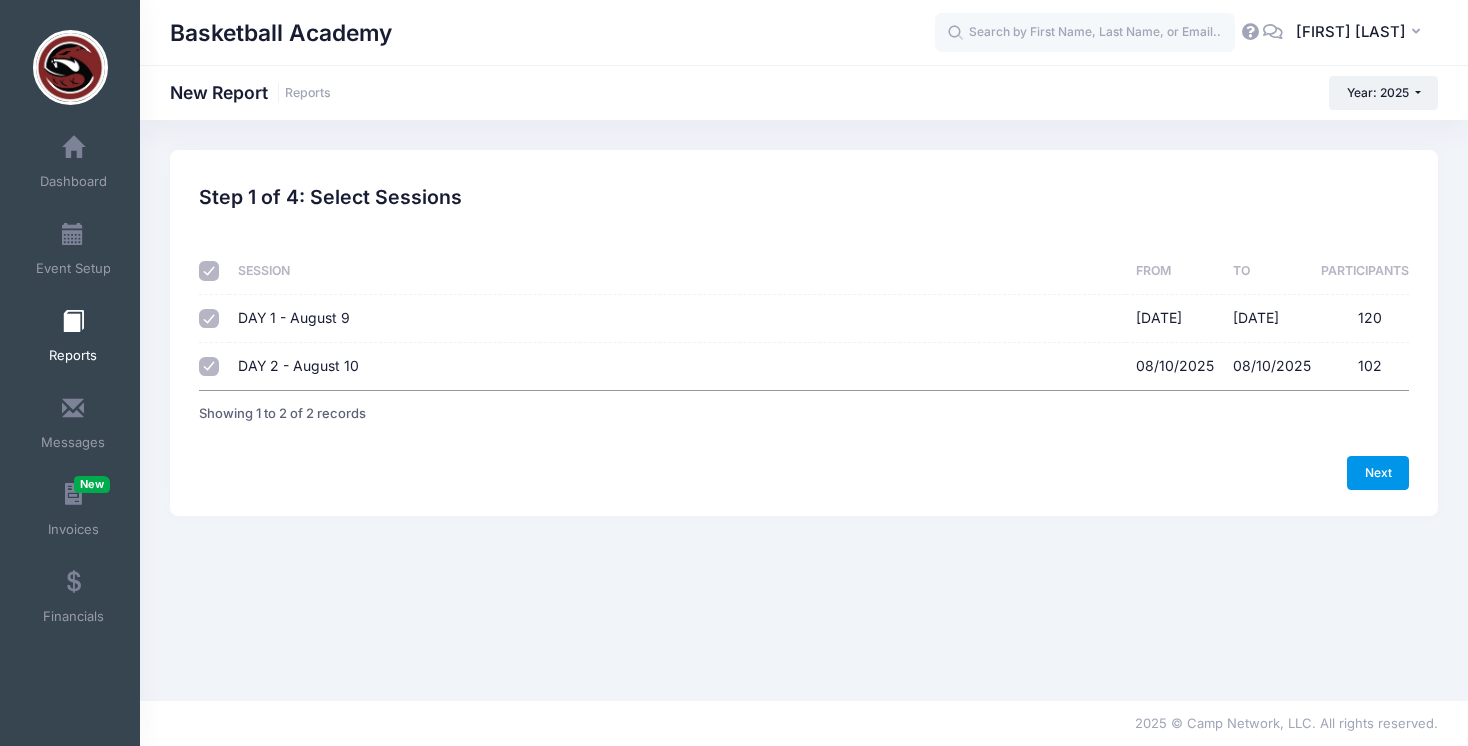 click on "Next" at bounding box center (1378, 473) 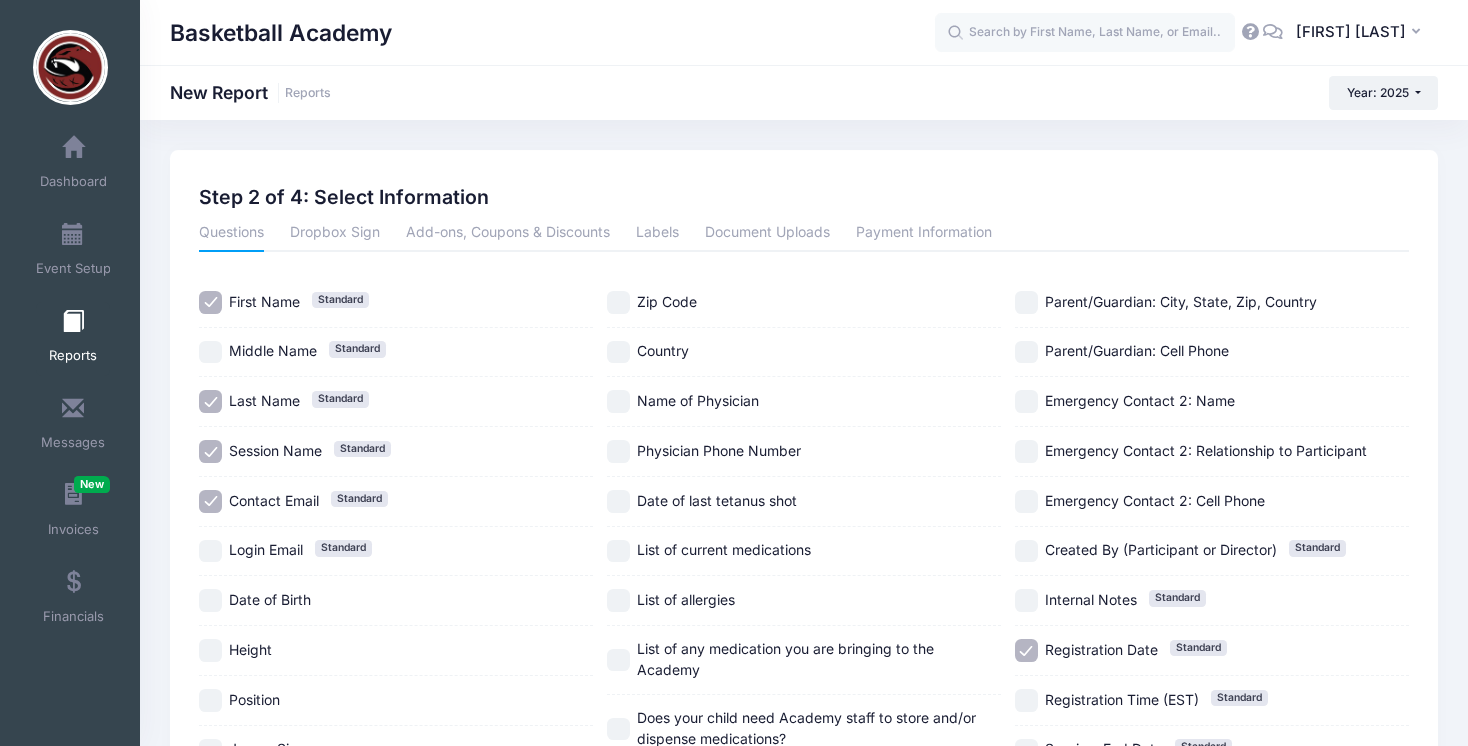 click on "Session Name Standard" at bounding box center (210, 451) 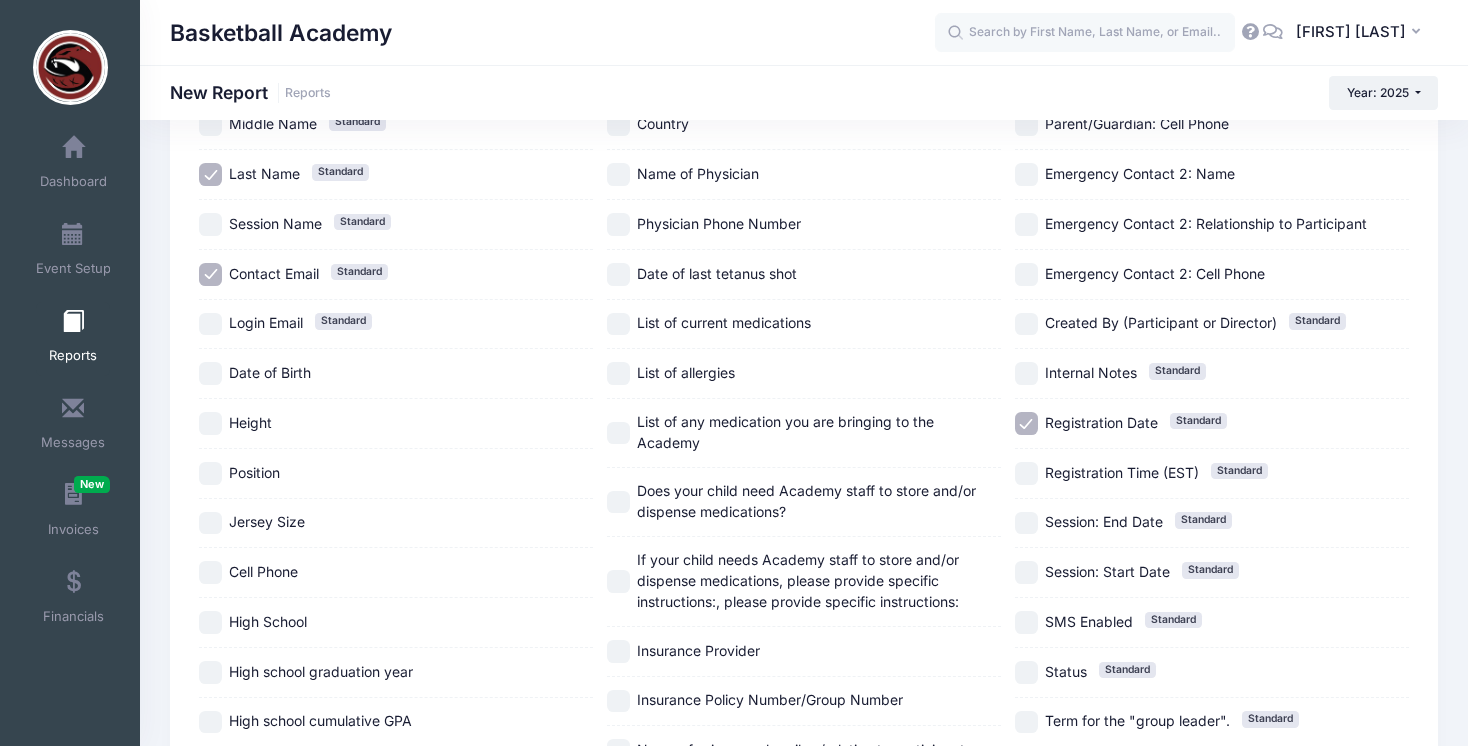 scroll, scrollTop: 304, scrollLeft: 0, axis: vertical 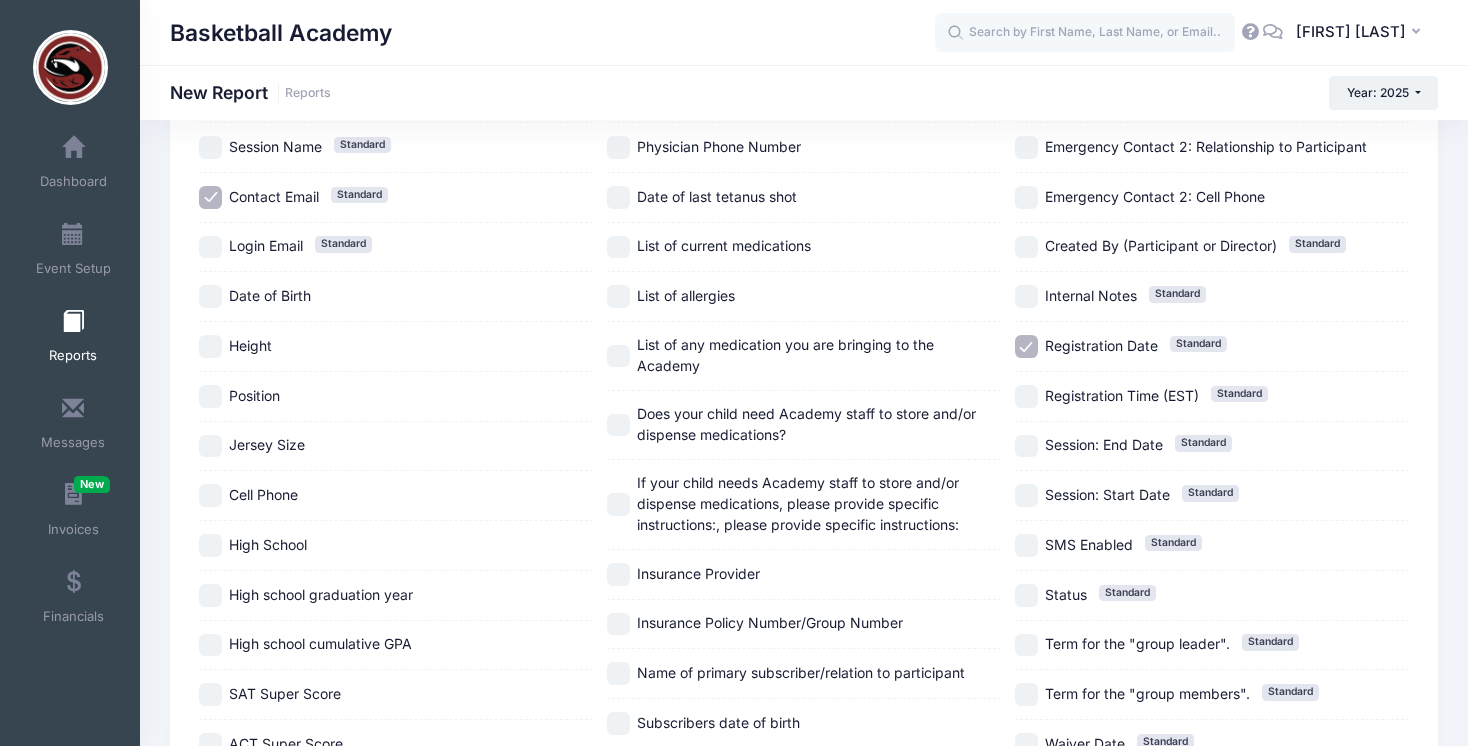 click on "Registration Date Standard" at bounding box center [1026, 346] 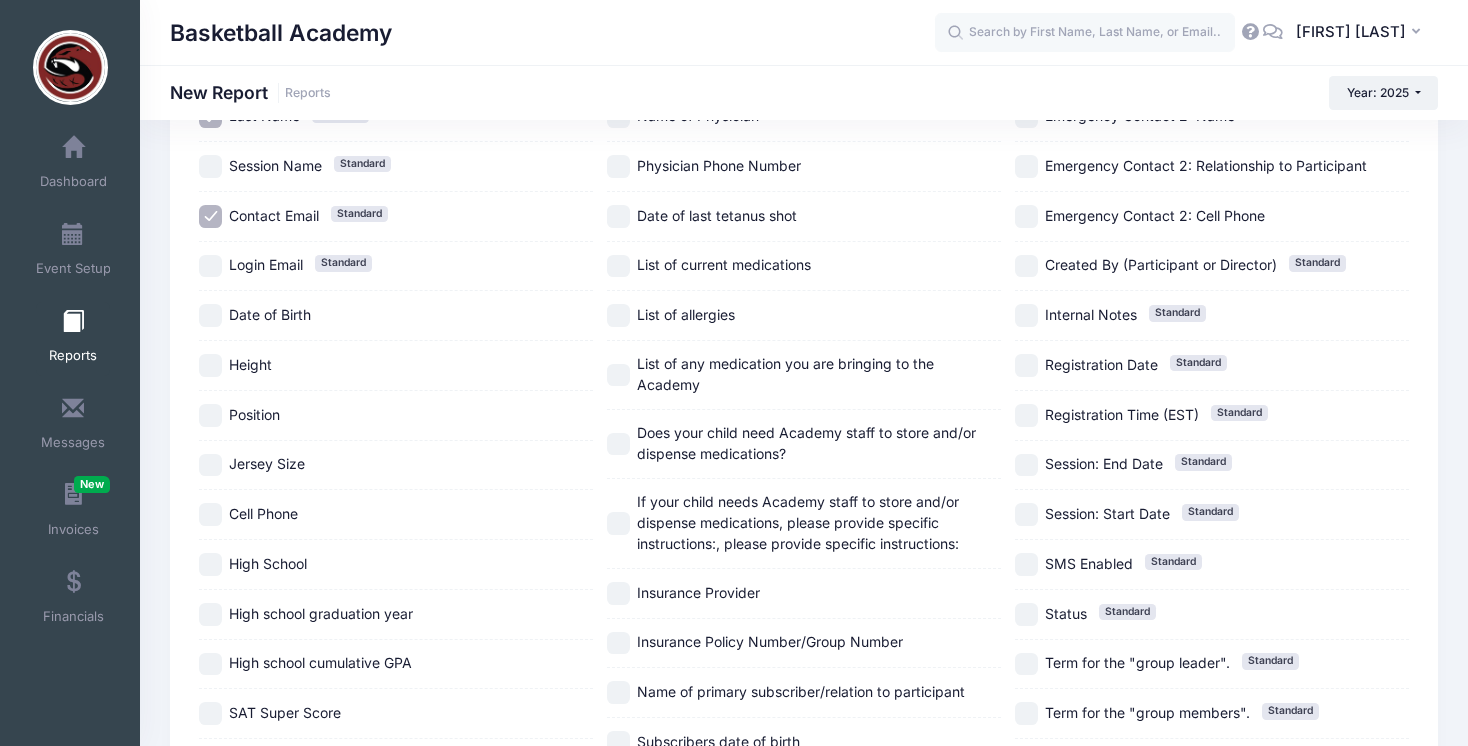 scroll, scrollTop: 280, scrollLeft: 0, axis: vertical 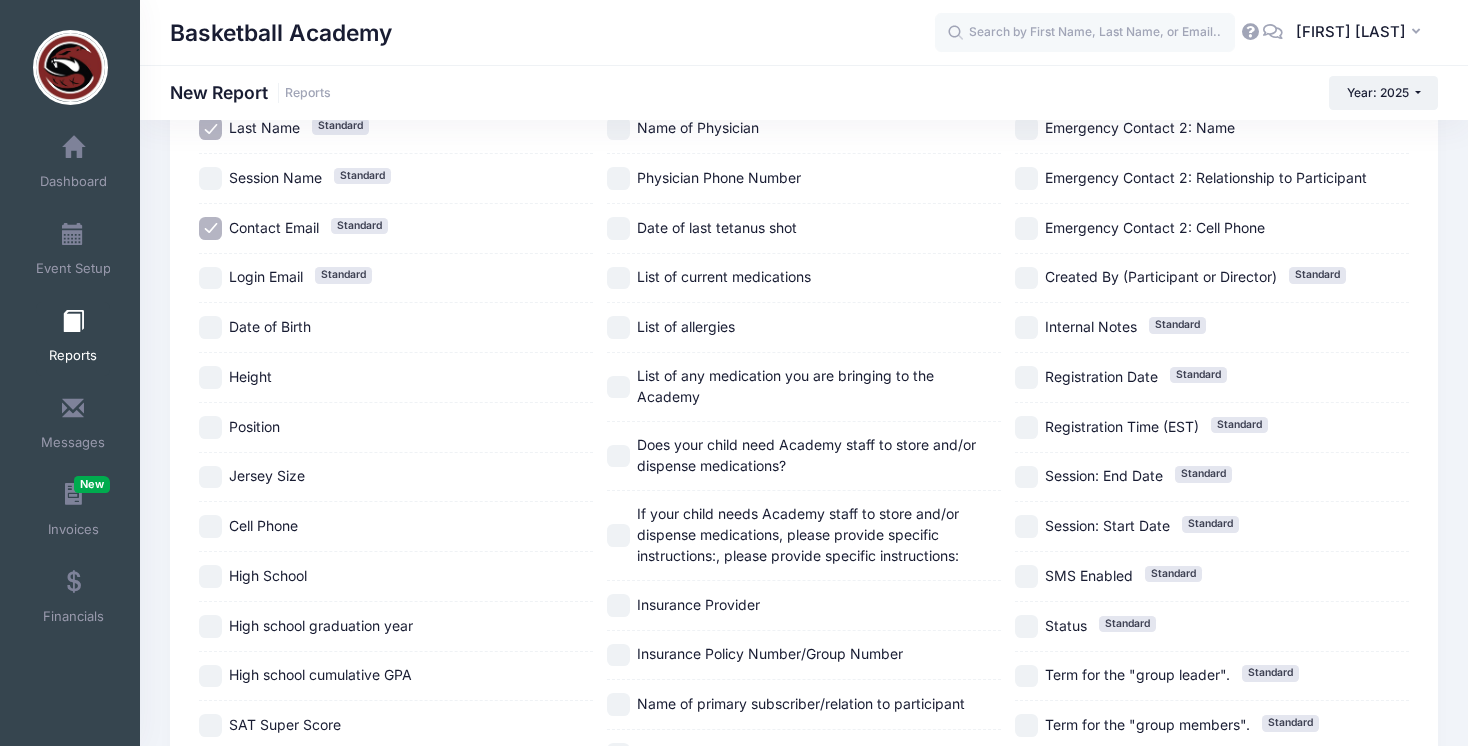 click on "Height" at bounding box center [210, 377] 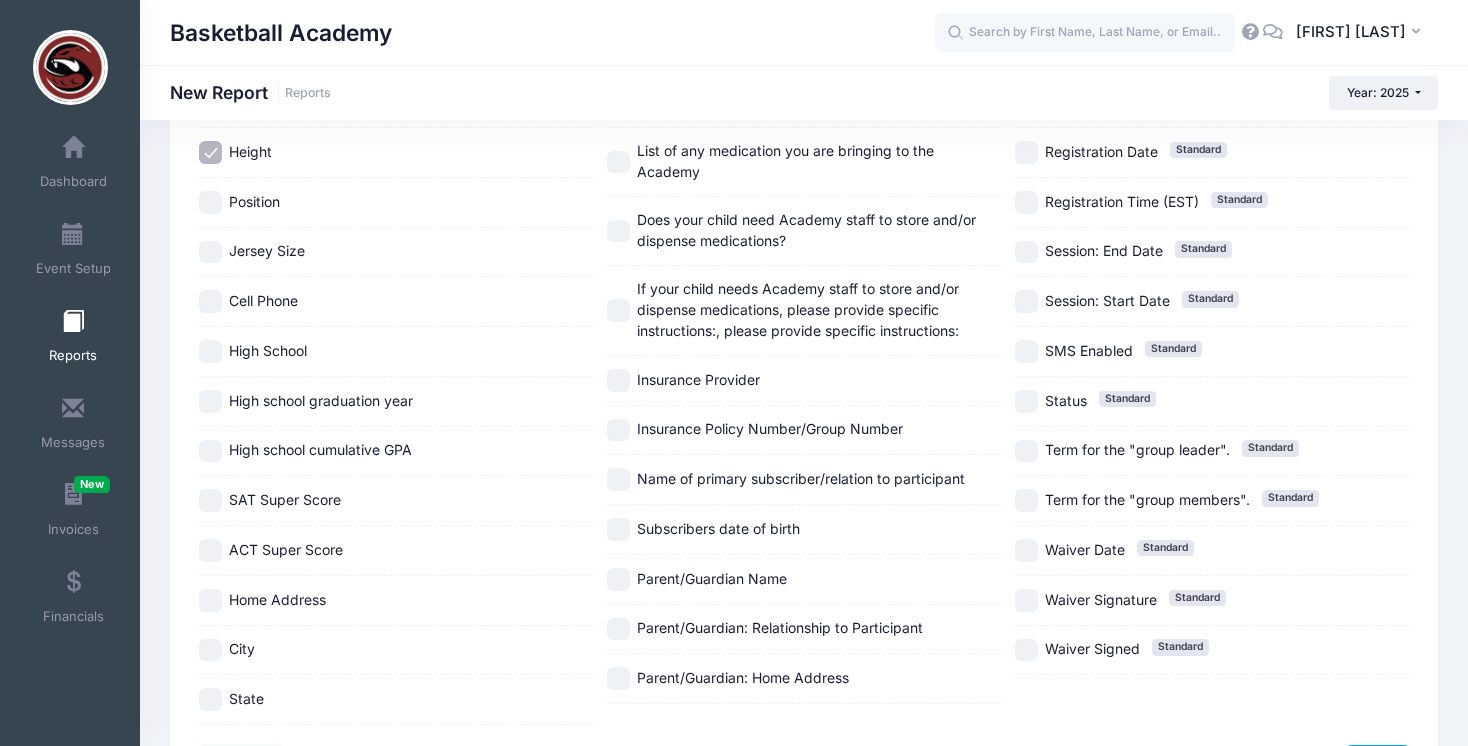 scroll, scrollTop: 508, scrollLeft: 0, axis: vertical 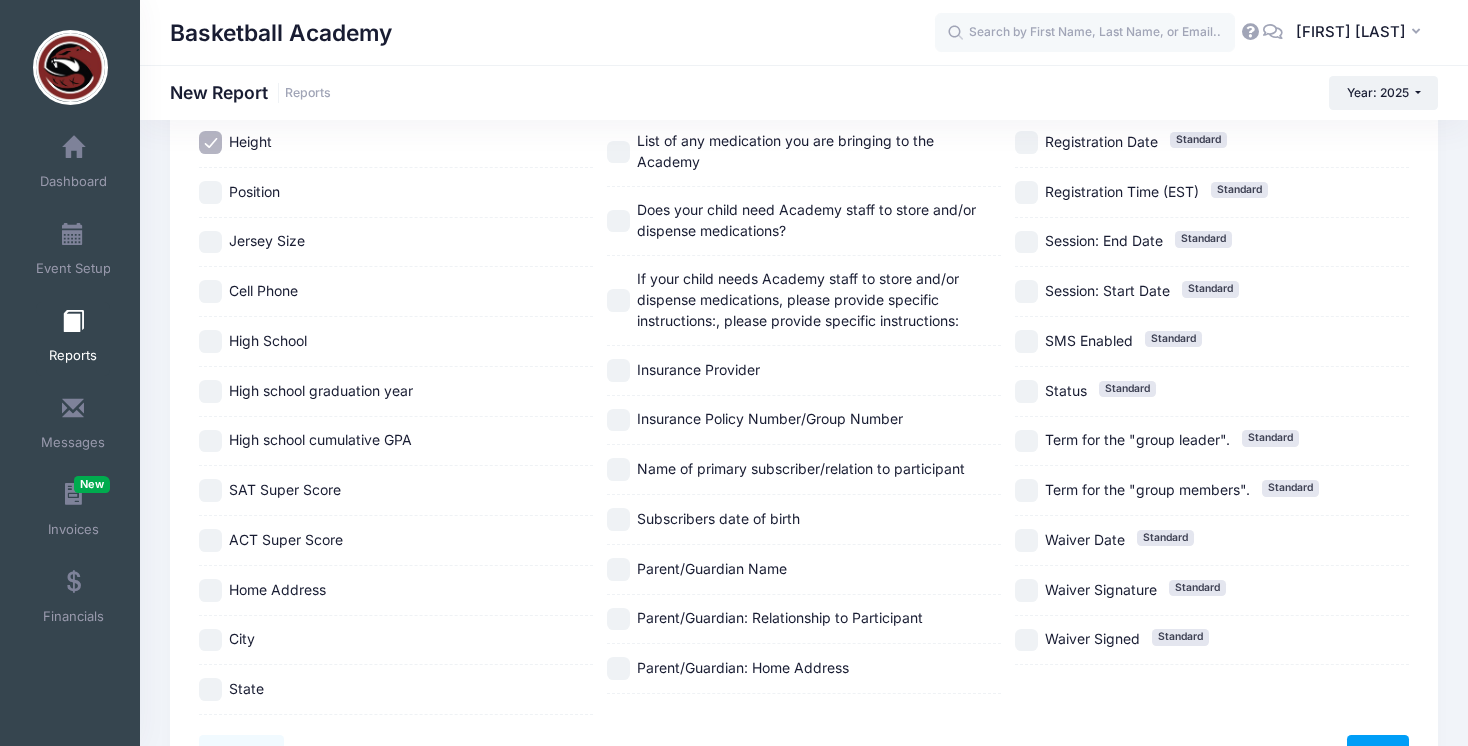 click on "High school graduation year" at bounding box center (210, 391) 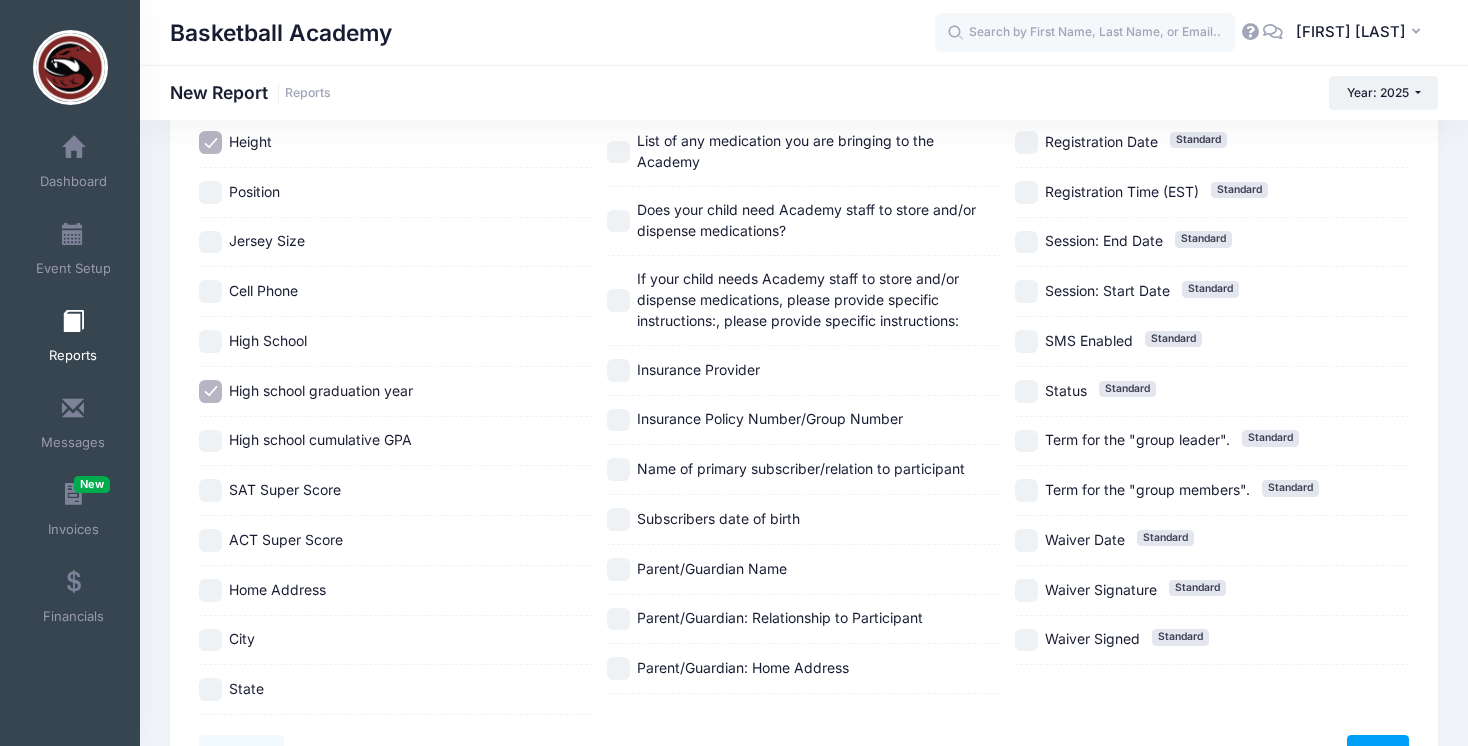 click on "High school cumulative GPA" at bounding box center [396, 442] 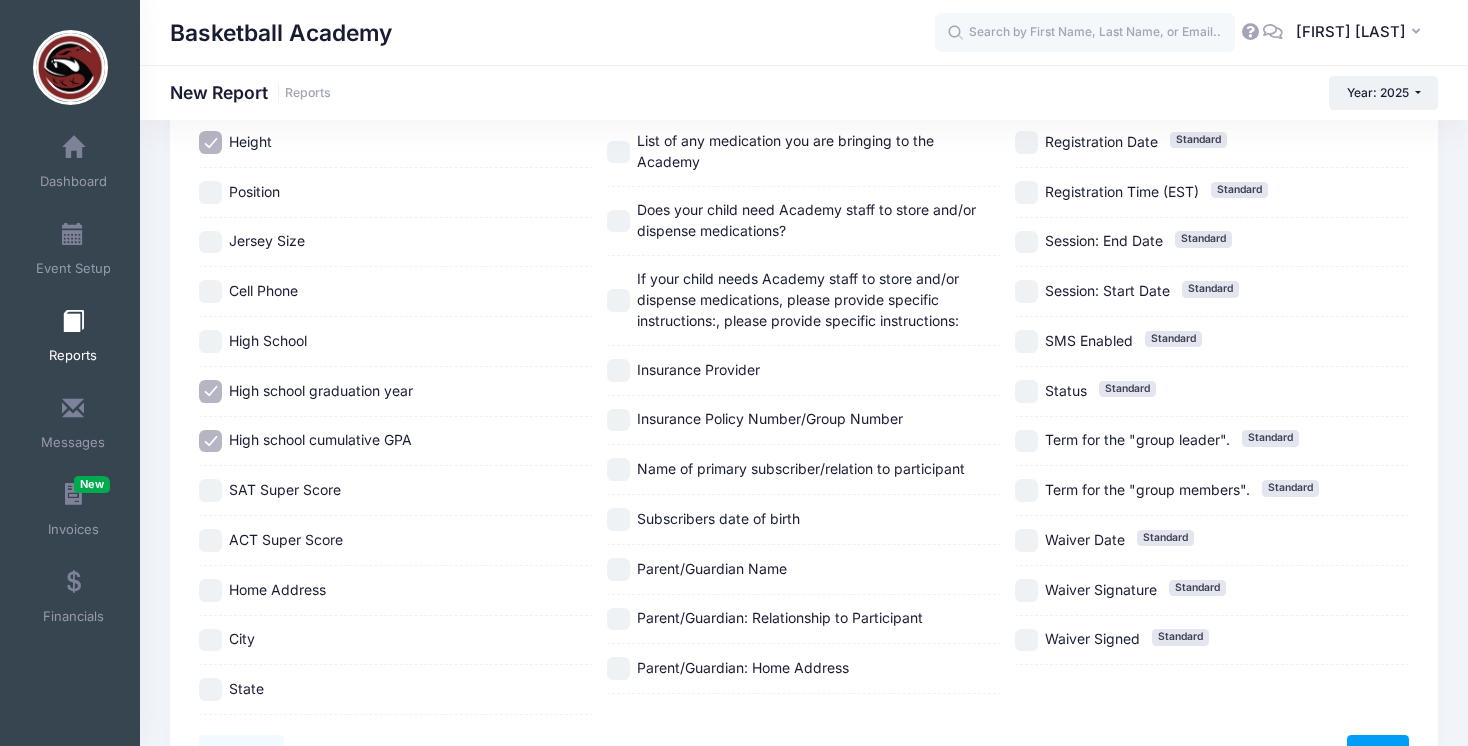 click on "SAT Super Score" at bounding box center (210, 490) 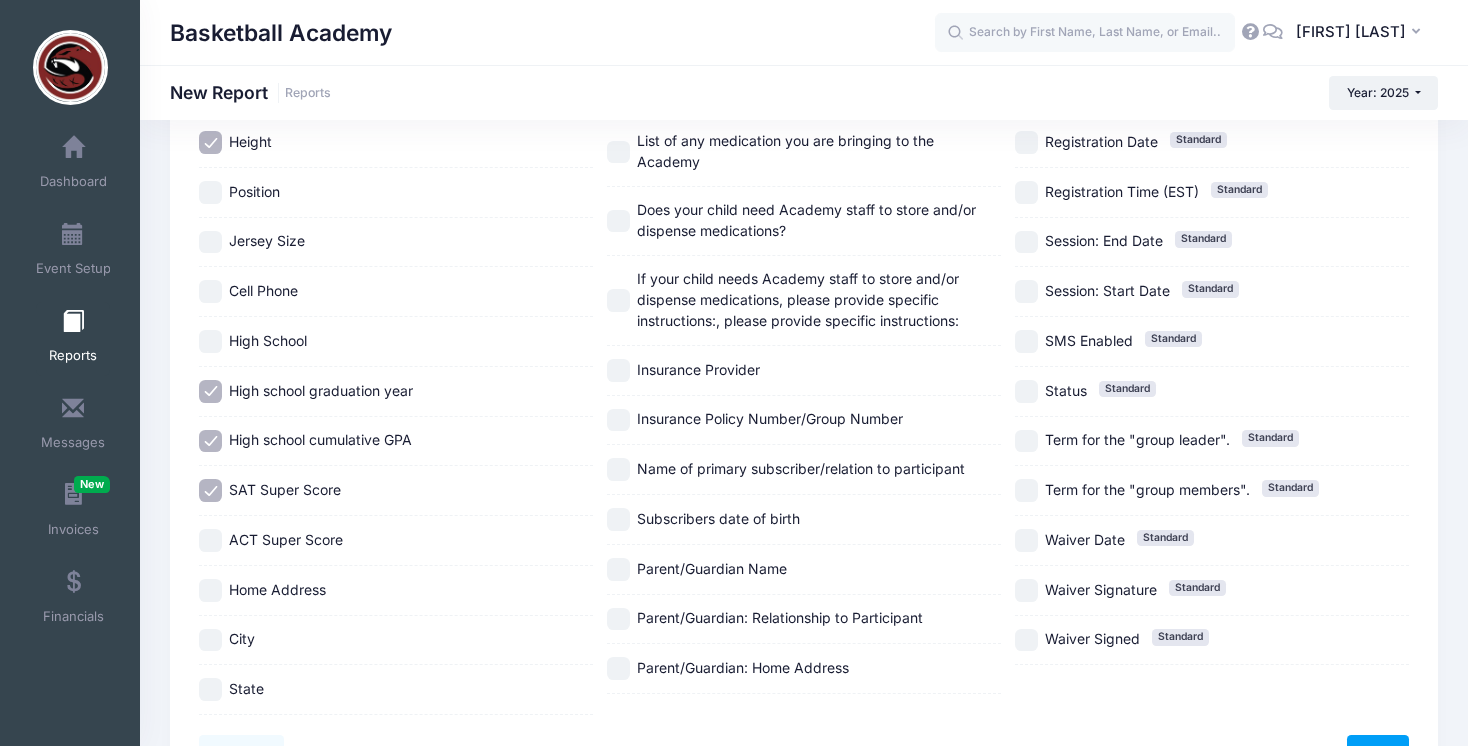 click on "ACT Super Score" at bounding box center (210, 540) 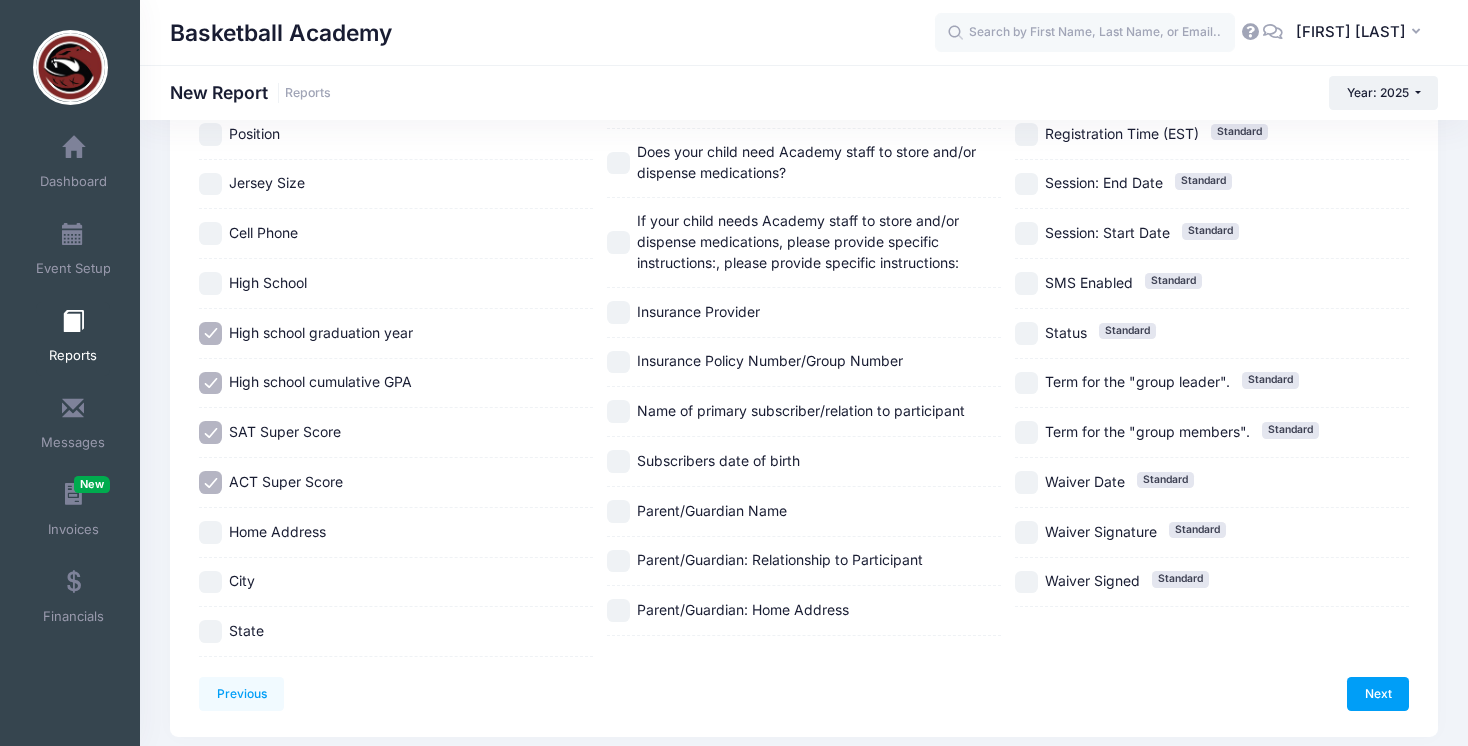 scroll, scrollTop: 632, scrollLeft: 0, axis: vertical 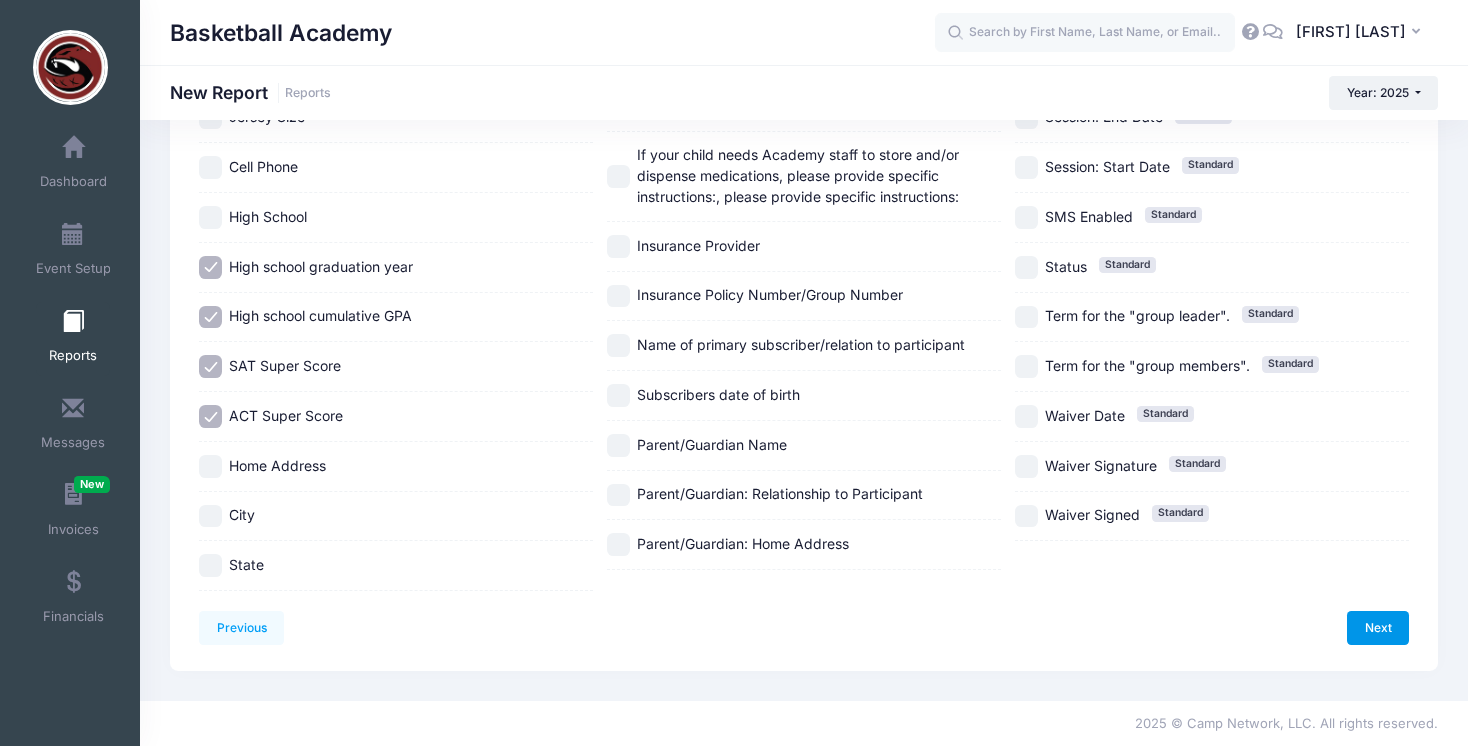 click on "Next" at bounding box center (1378, 628) 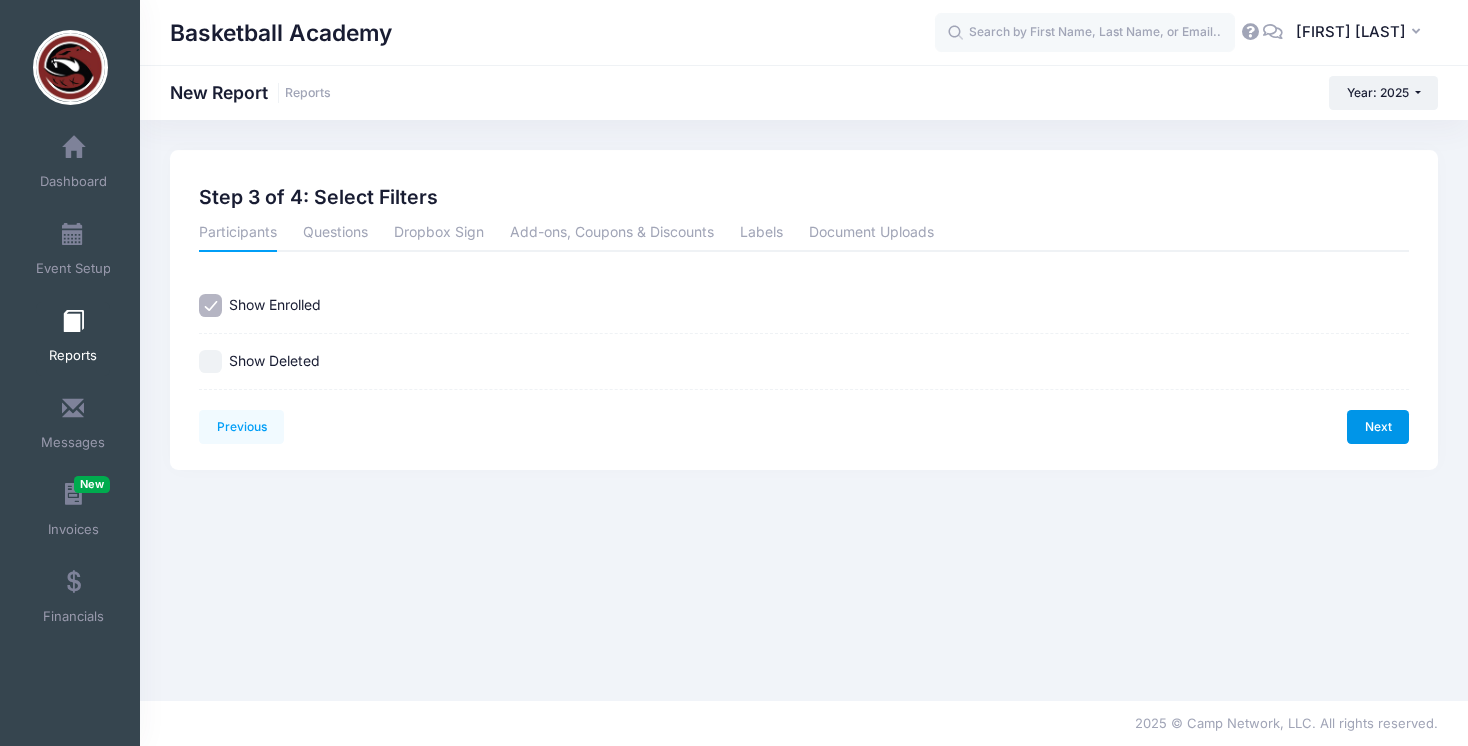 scroll, scrollTop: 0, scrollLeft: 0, axis: both 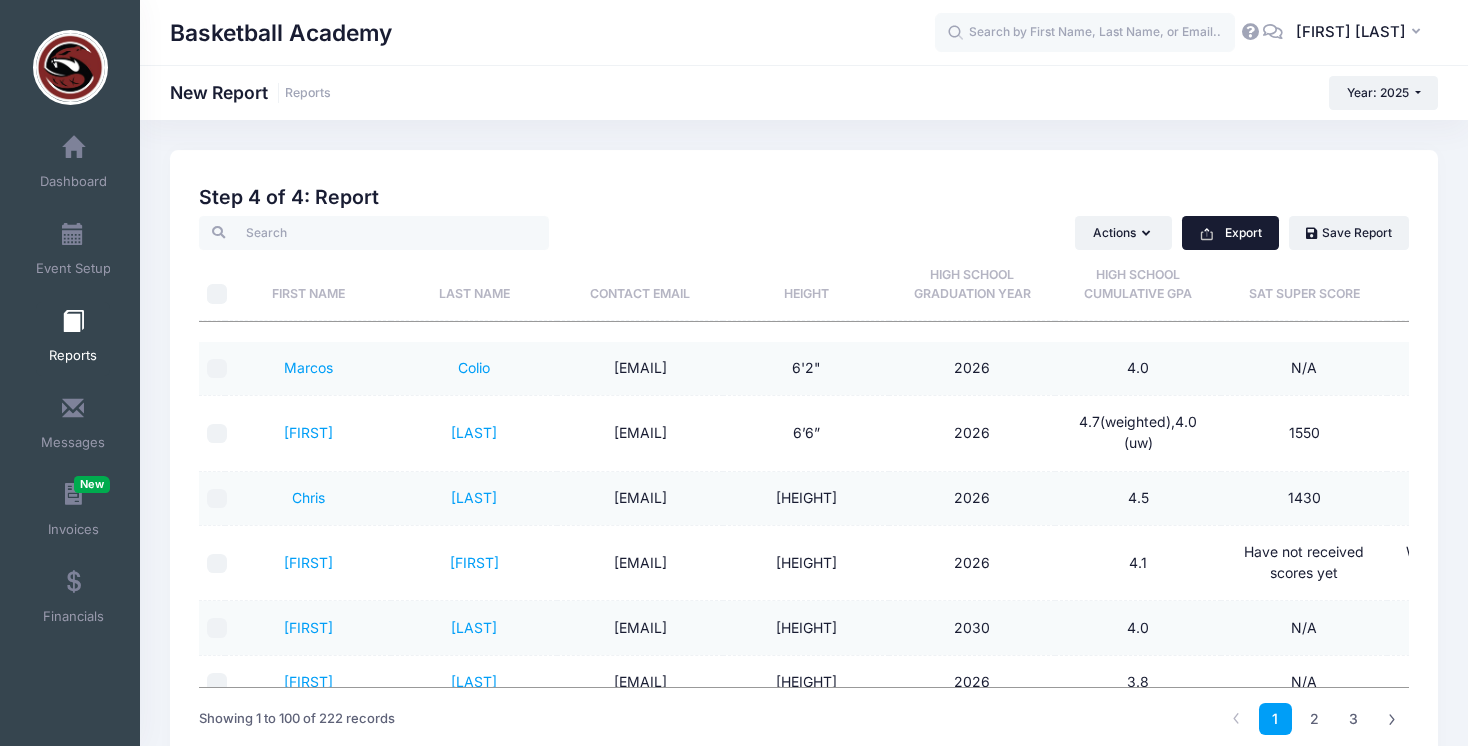 click on "Export" at bounding box center [1230, 233] 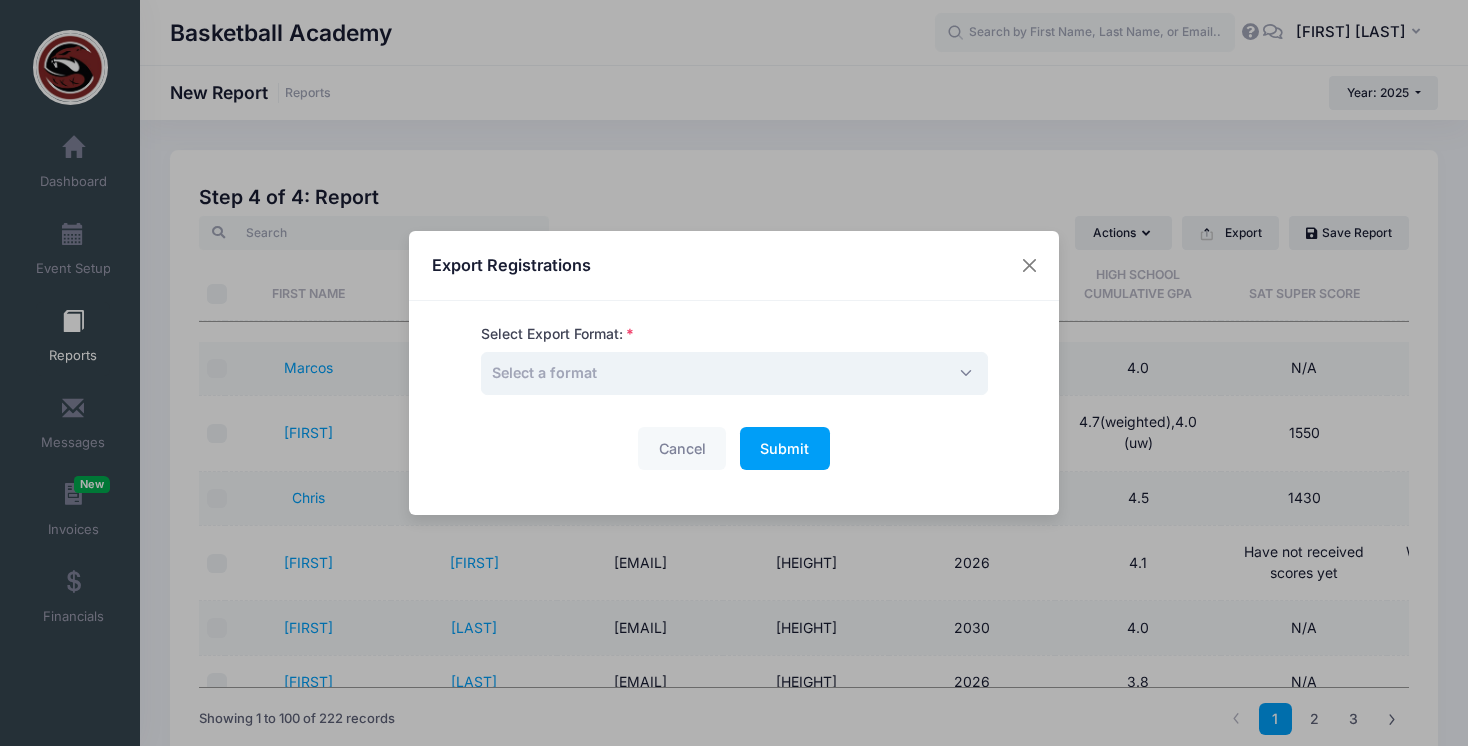 click on "Select a format" at bounding box center (734, 373) 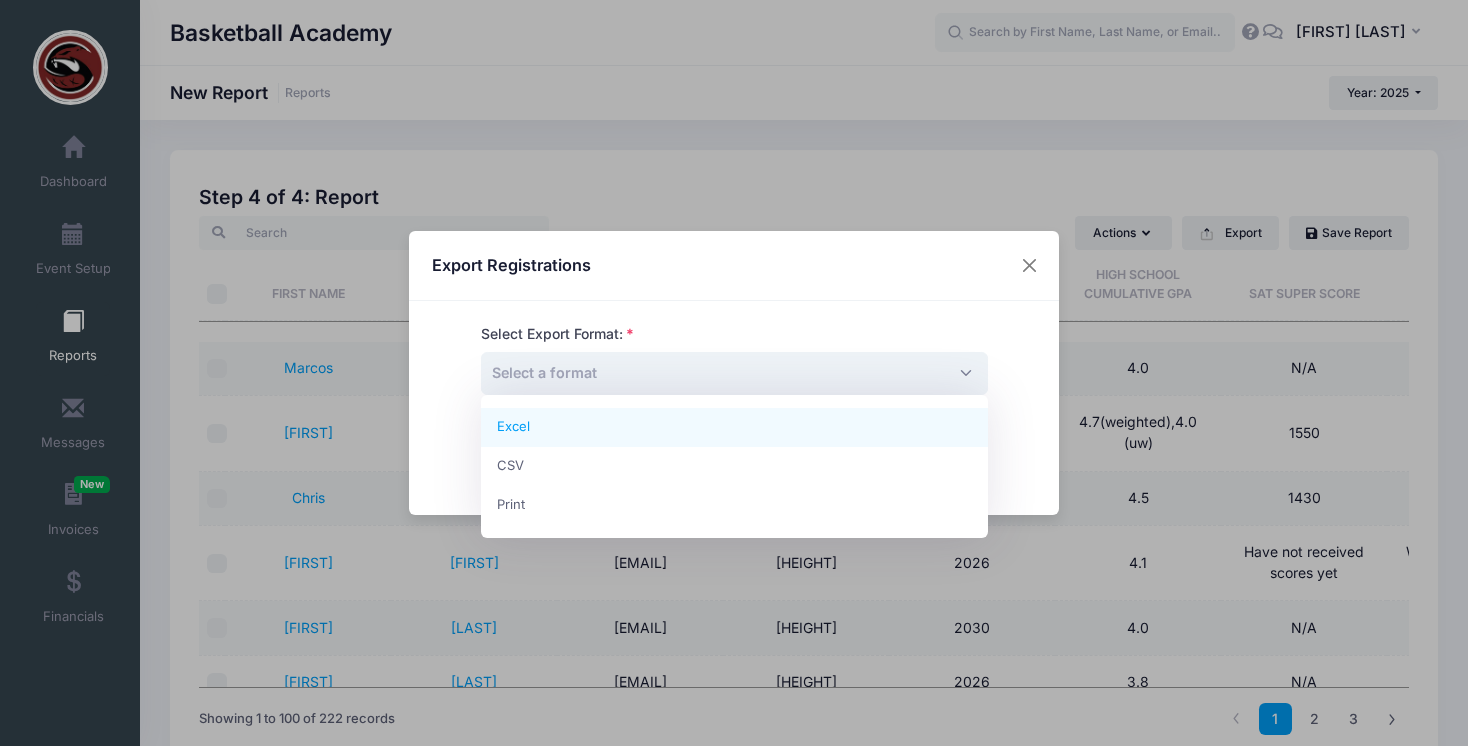 select on "excel" 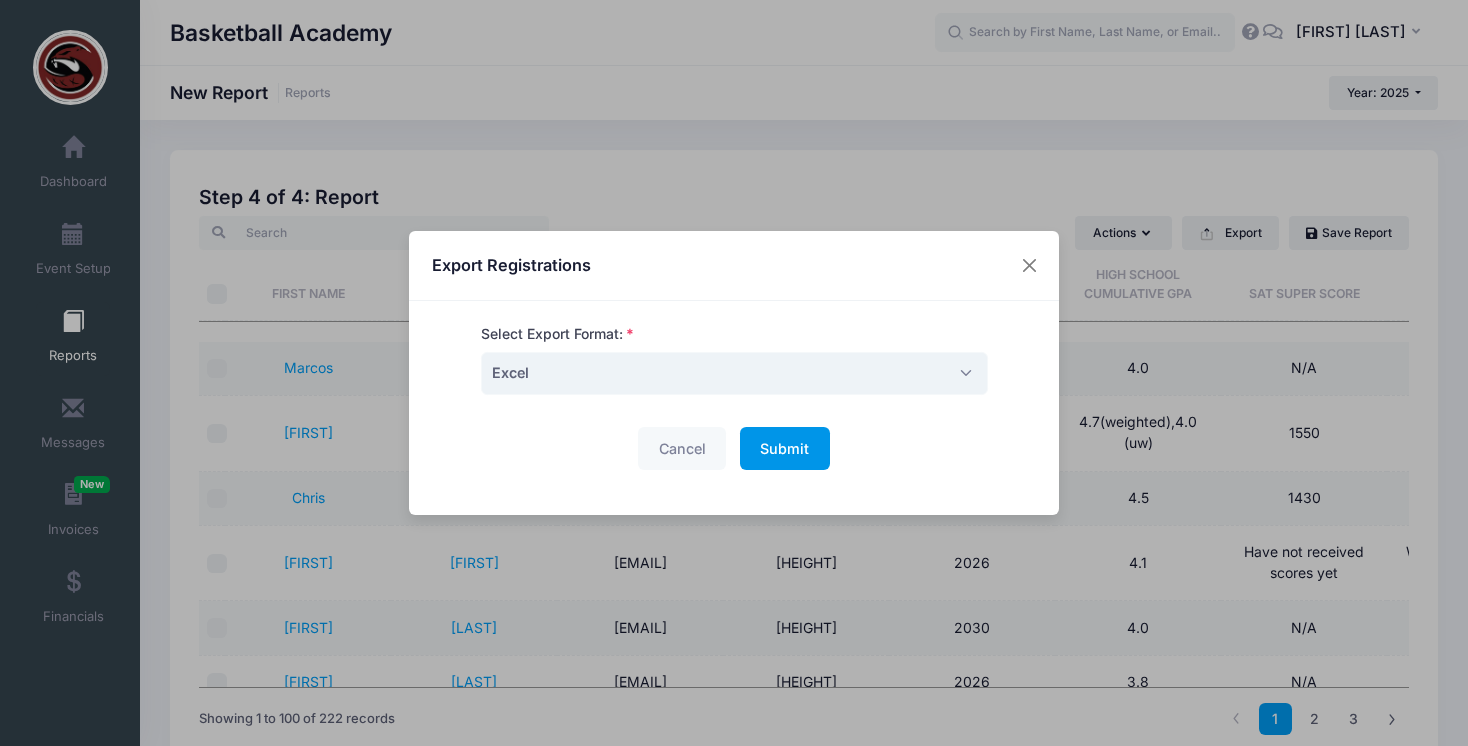 click on "Submit" at bounding box center (784, 448) 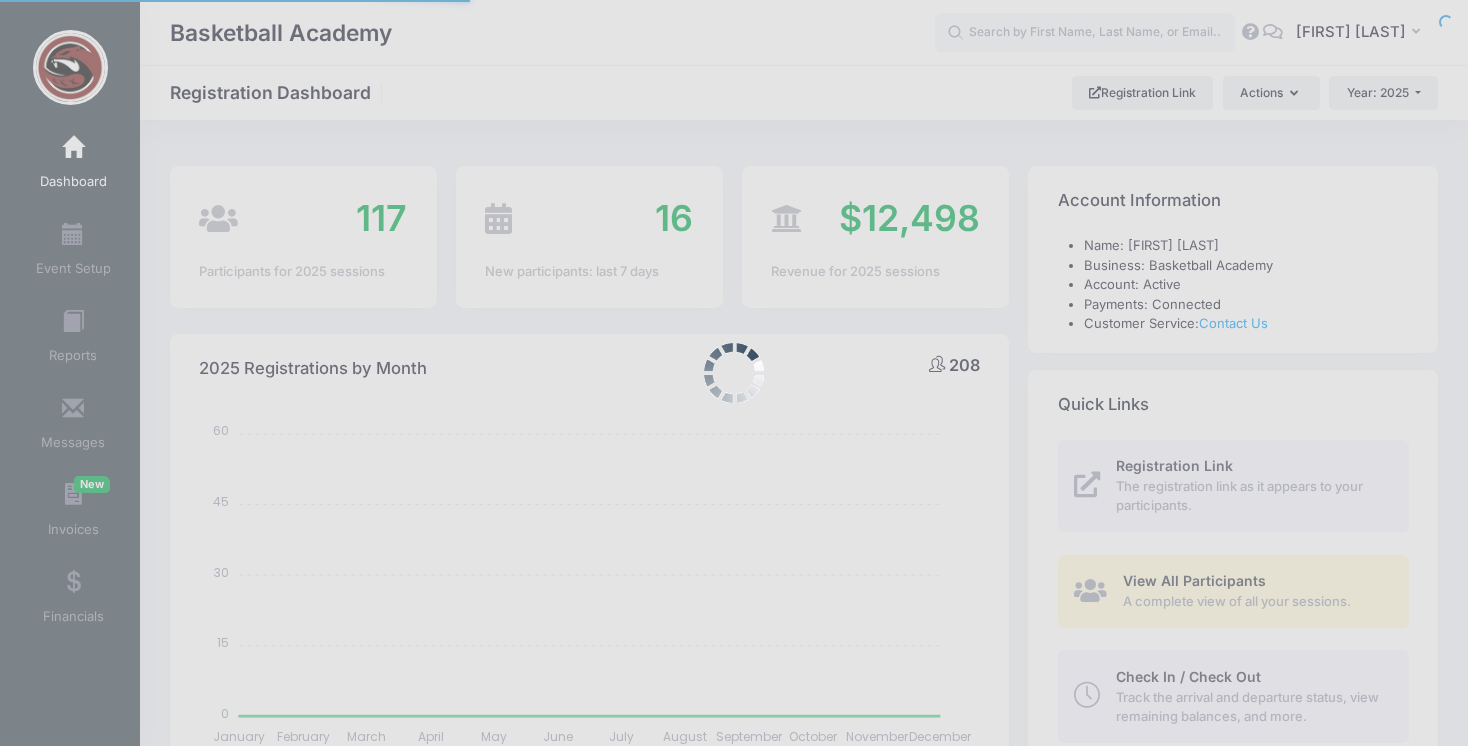 select 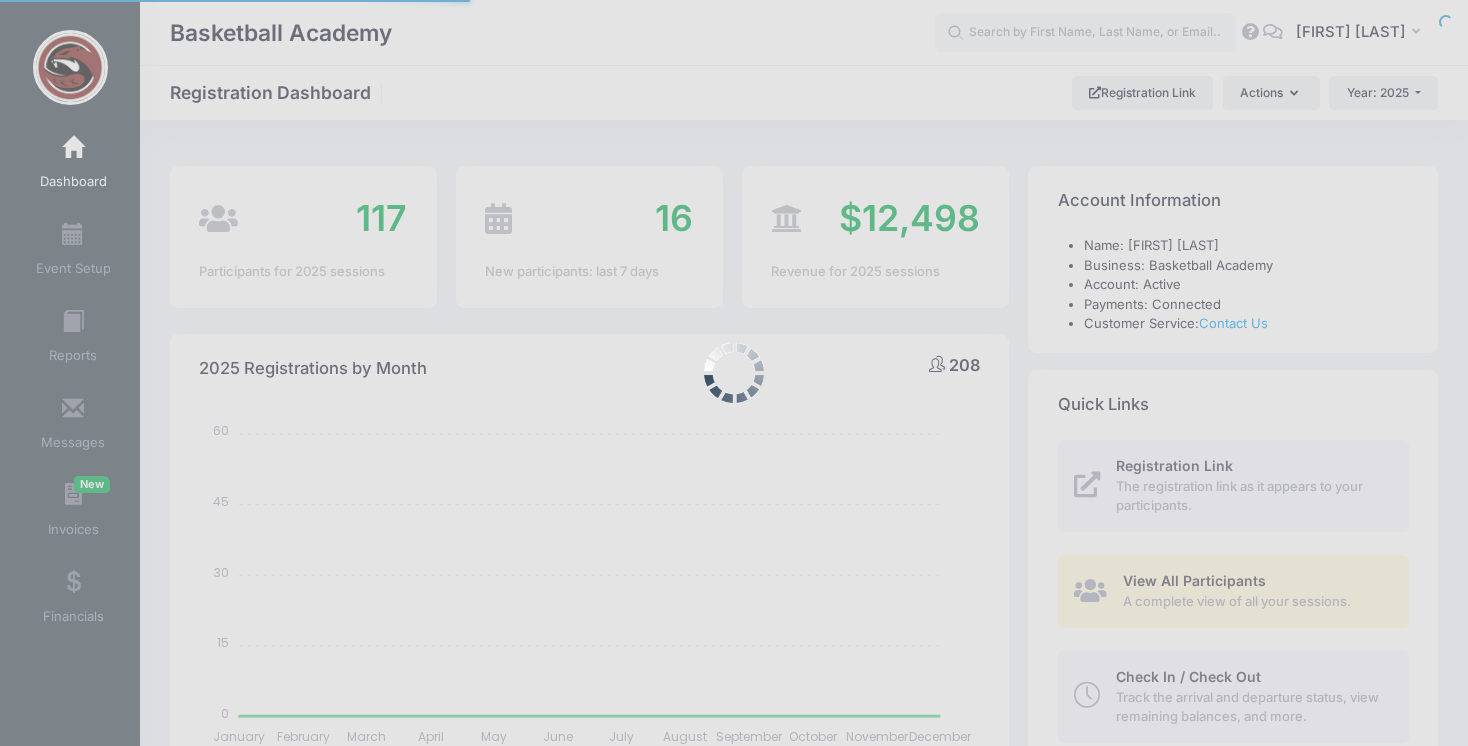 scroll, scrollTop: 0, scrollLeft: 0, axis: both 